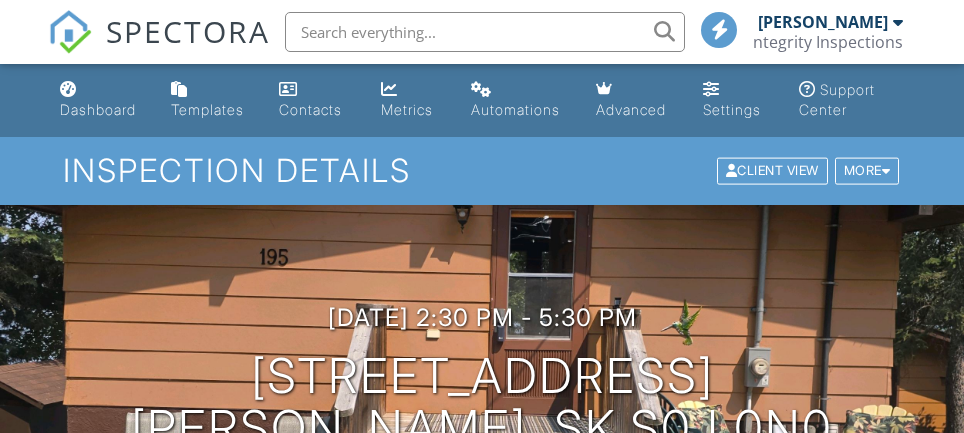 scroll, scrollTop: 0, scrollLeft: 0, axis: both 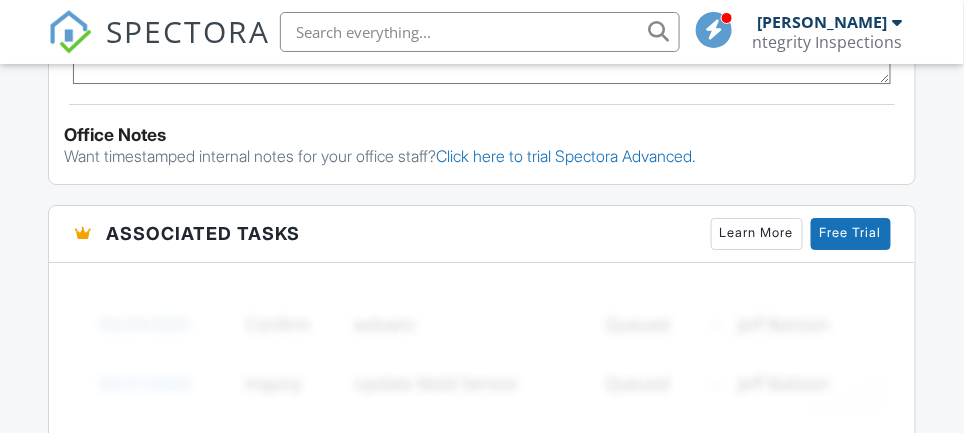 drag, startPoint x: 974, startPoint y: 48, endPoint x: 976, endPoint y: 203, distance: 155.01291 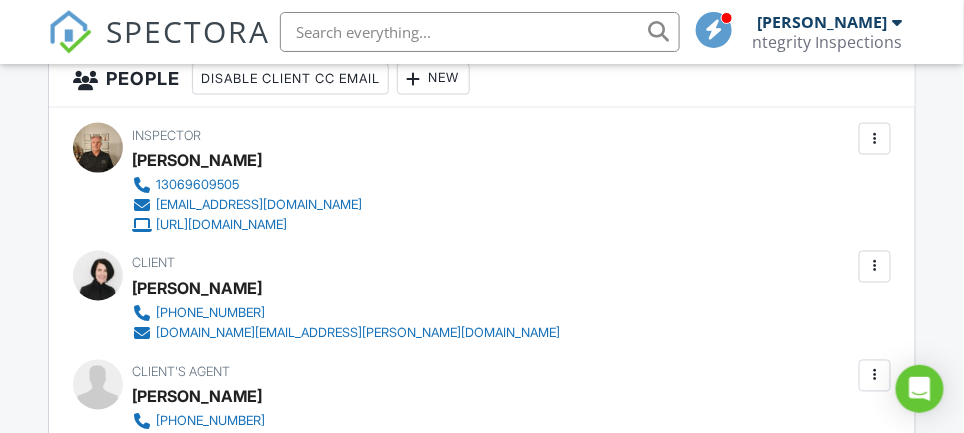 scroll, scrollTop: 2263, scrollLeft: 0, axis: vertical 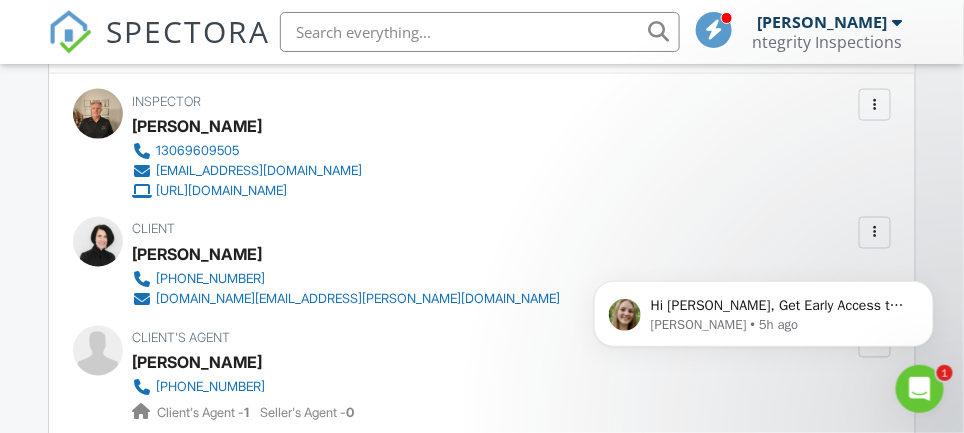 click at bounding box center [98, 242] 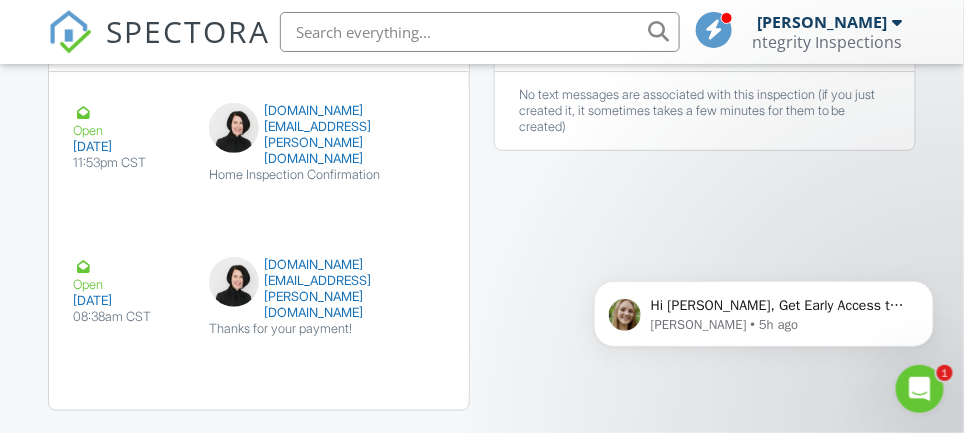 scroll, scrollTop: 3429, scrollLeft: 0, axis: vertical 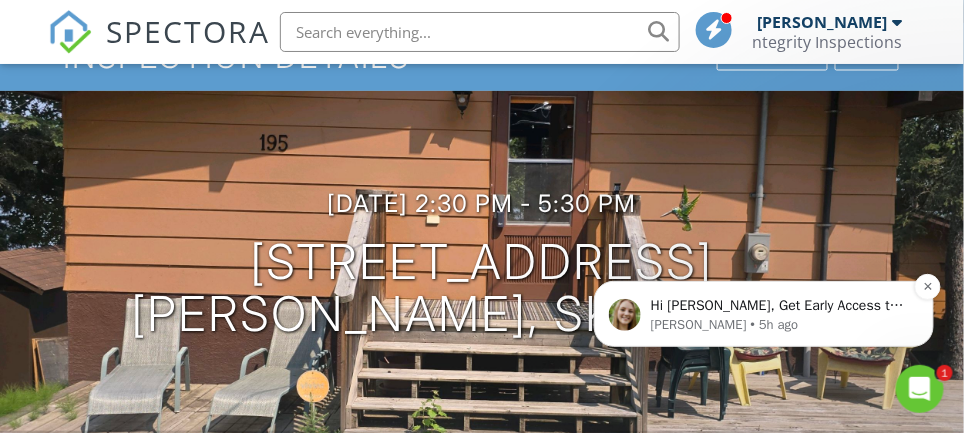 click on "Hi Mark, Get Early Access to New Report Writing Features &amp; Updates Want to be the first to try Spectora’s latest updates? Join our early access group and be the first to use new features before they’re released. Features and updates coming soon that you will get early access to include: Update: The upgraded Rapid Fire Camera, New: Photo preview before adding images to a report, New: The .5 camera lens" at bounding box center [779, 305] 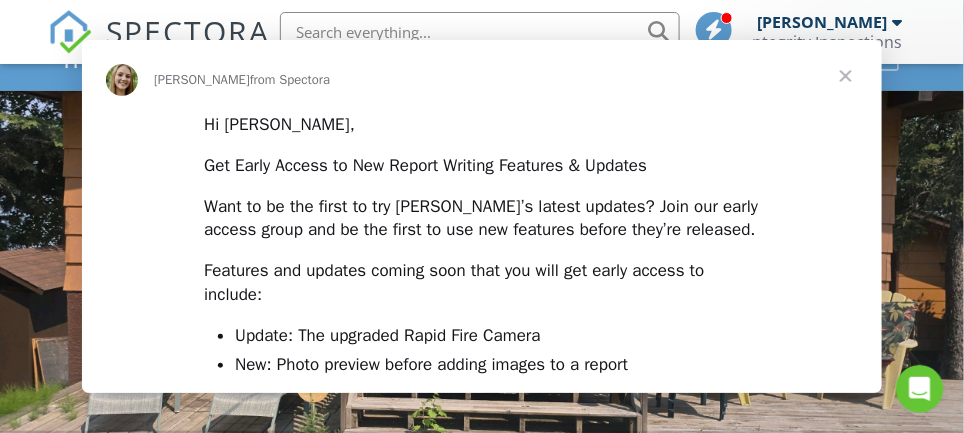 scroll, scrollTop: 0, scrollLeft: 0, axis: both 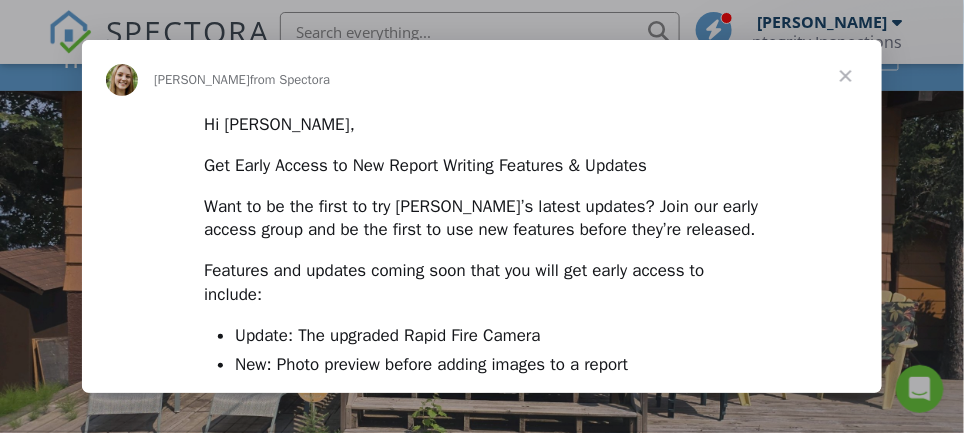 click at bounding box center (846, 76) 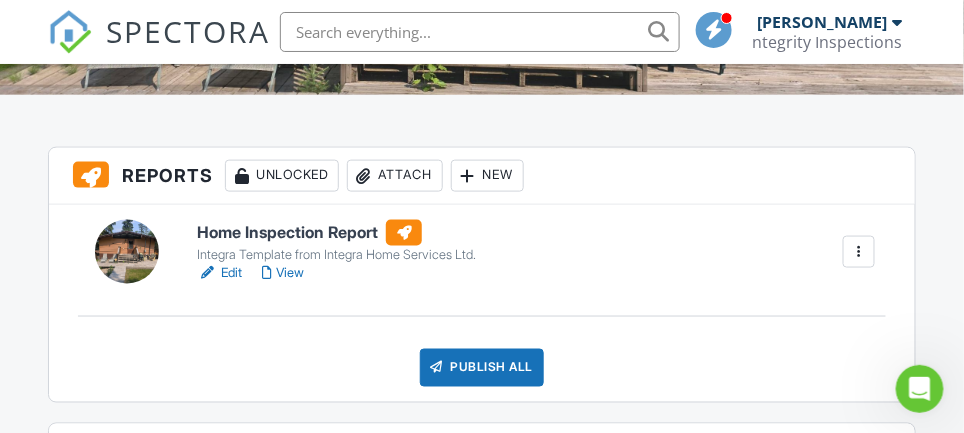 scroll, scrollTop: 465, scrollLeft: 0, axis: vertical 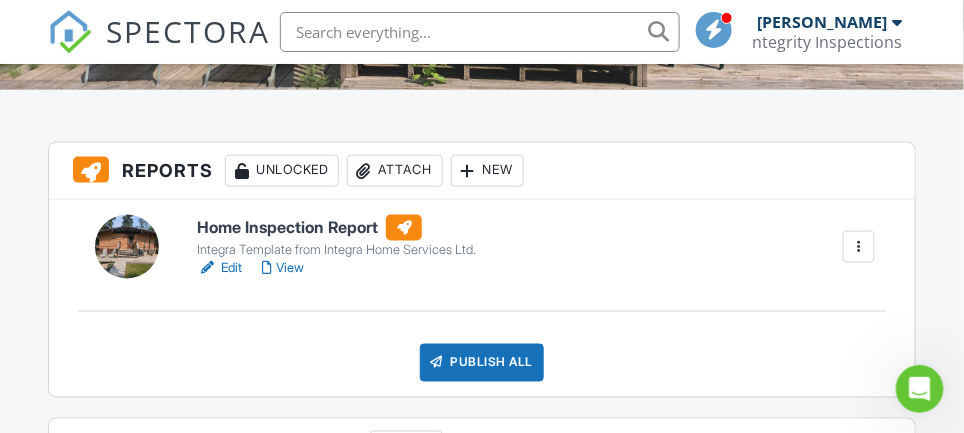 click on "View" at bounding box center [283, 268] 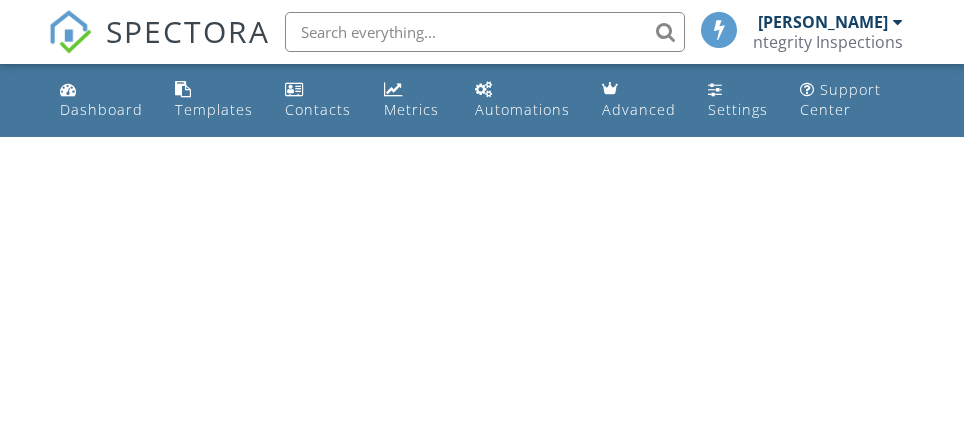scroll, scrollTop: 0, scrollLeft: 0, axis: both 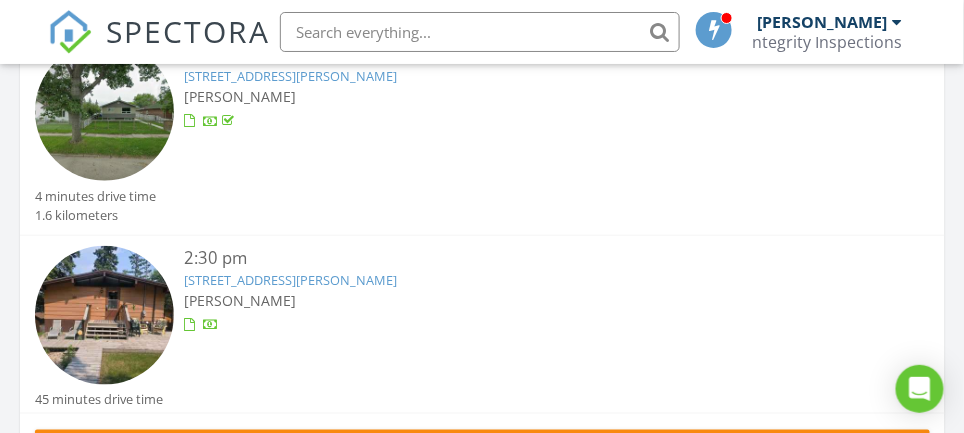 click at bounding box center (480, 32) 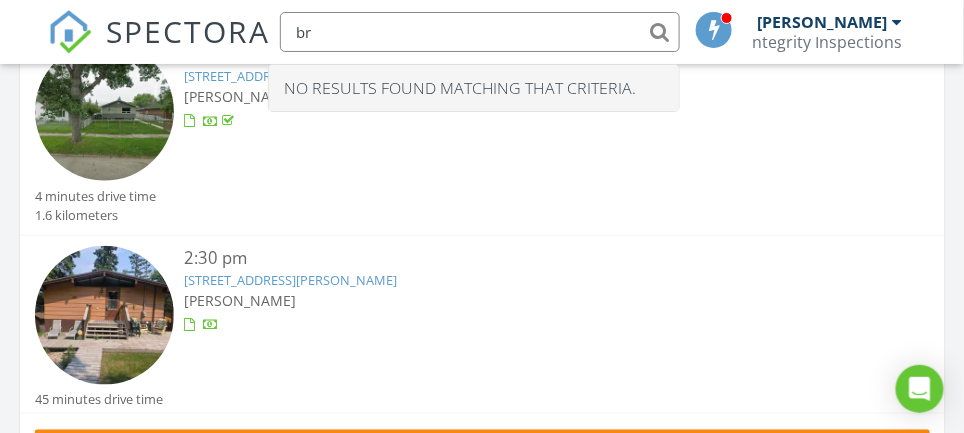 type on "b" 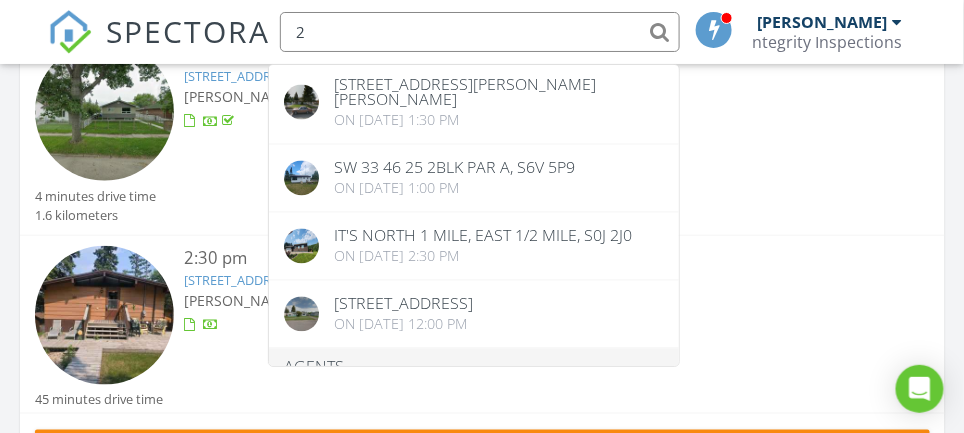 scroll, scrollTop: 801, scrollLeft: 0, axis: vertical 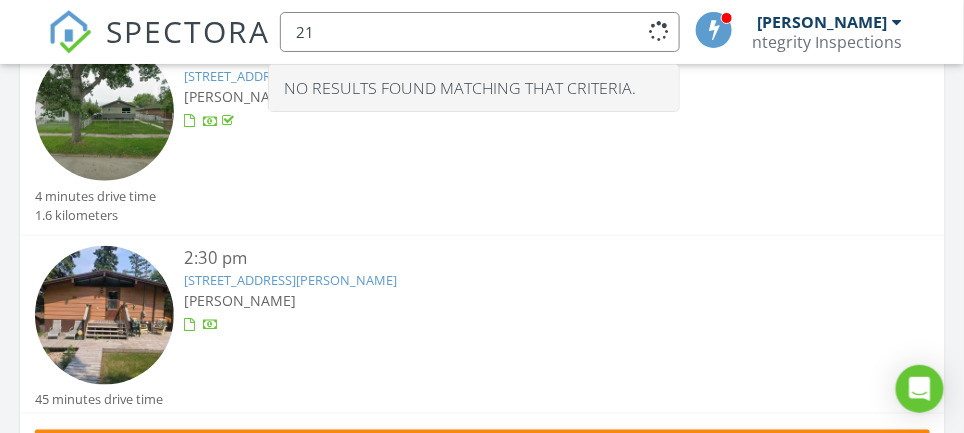 type on "2" 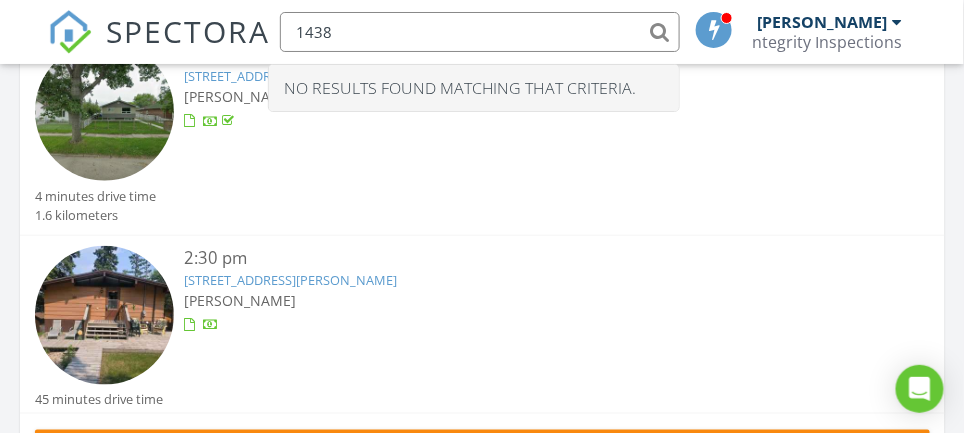 type on "1438" 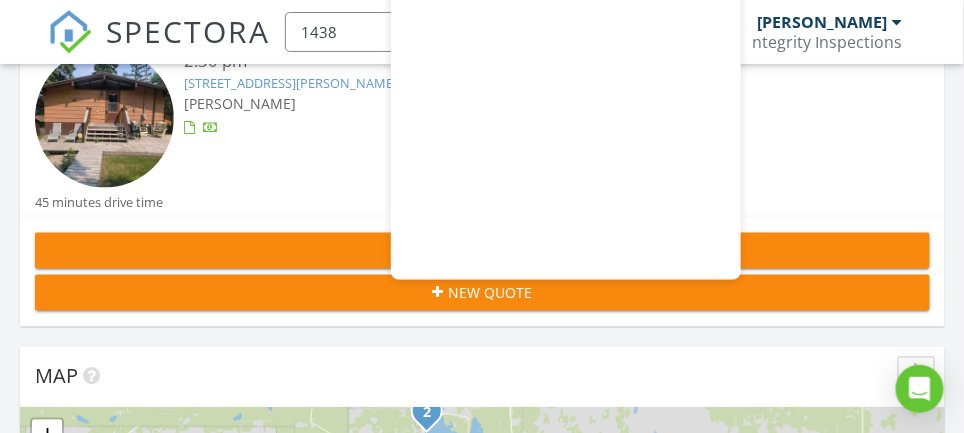 scroll, scrollTop: 559, scrollLeft: 0, axis: vertical 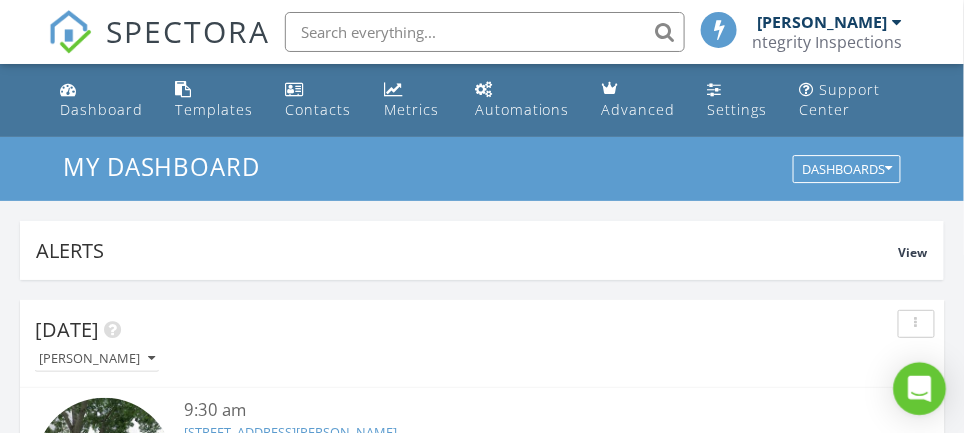 click 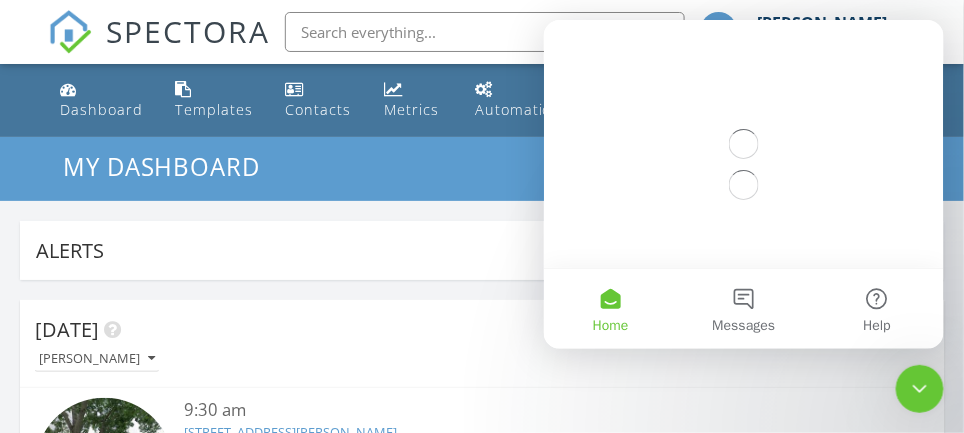 scroll, scrollTop: 0, scrollLeft: 0, axis: both 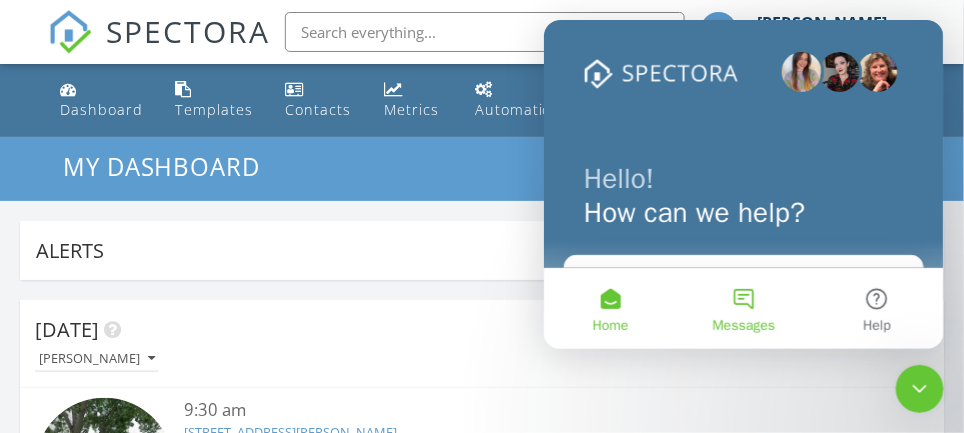 click on "Messages" at bounding box center [742, 308] 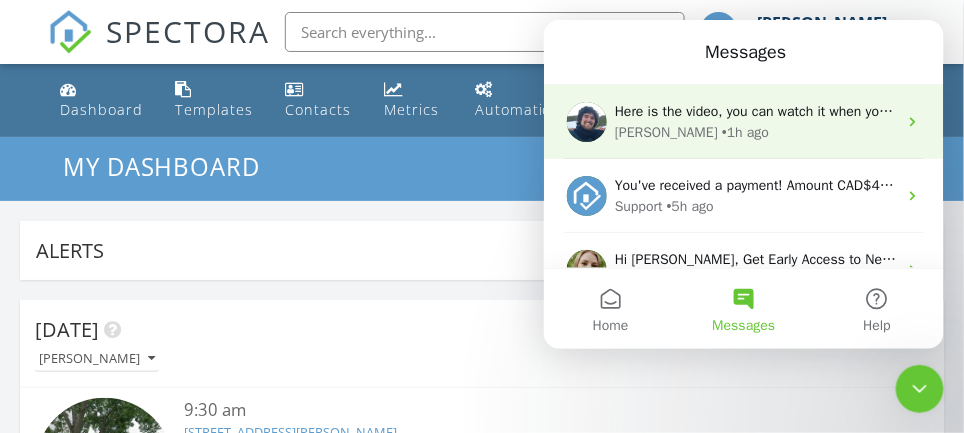 click on "Here is the video, you can watch it when you get home: https://share.zight.com/OAuyKAJ6" at bounding box center [852, 110] 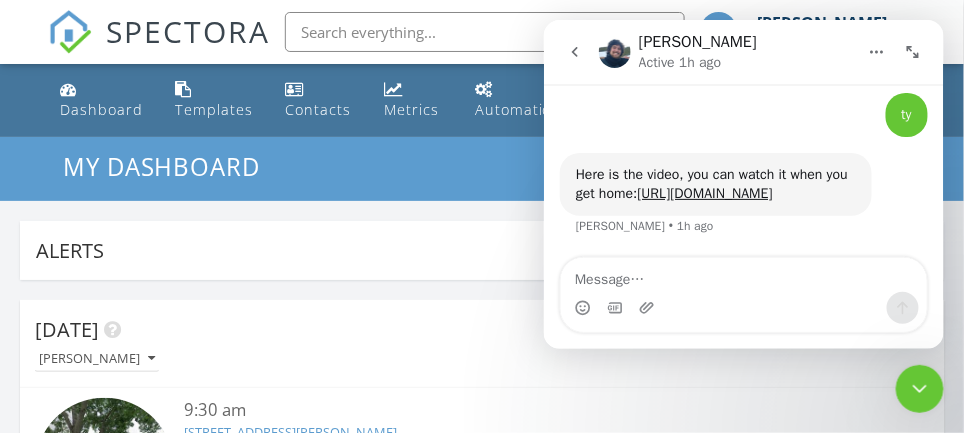 scroll, scrollTop: 5967, scrollLeft: 0, axis: vertical 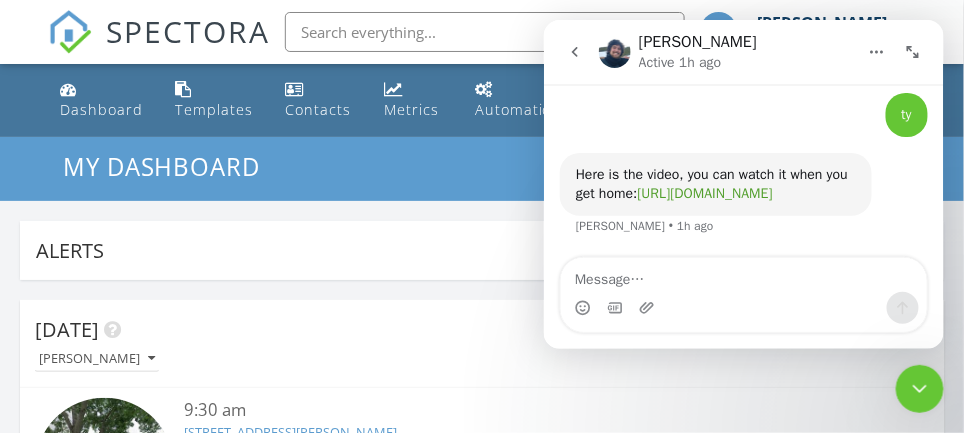click on "https://share.zight.com/OAuyKAJ6" at bounding box center [704, 192] 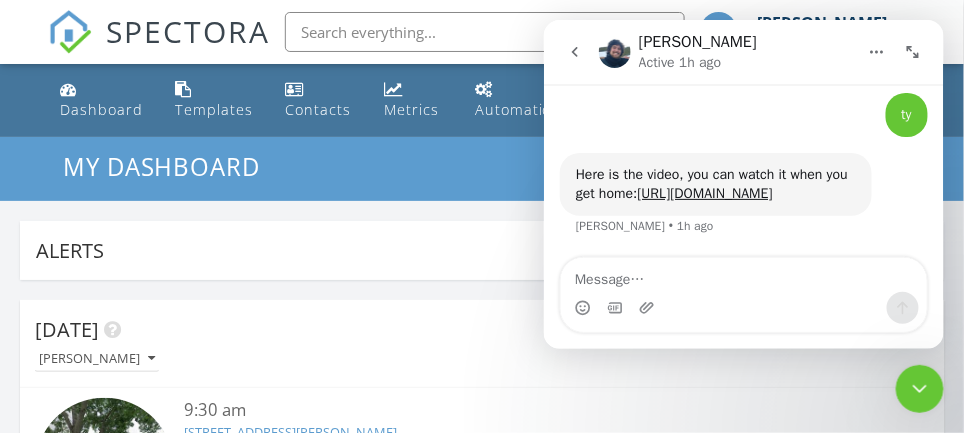click on "My Dashboard" at bounding box center [482, 166] 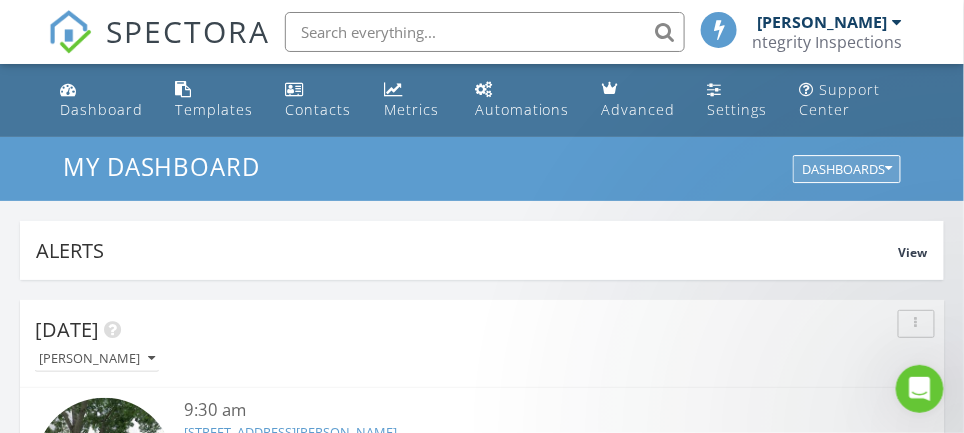 scroll, scrollTop: 0, scrollLeft: 0, axis: both 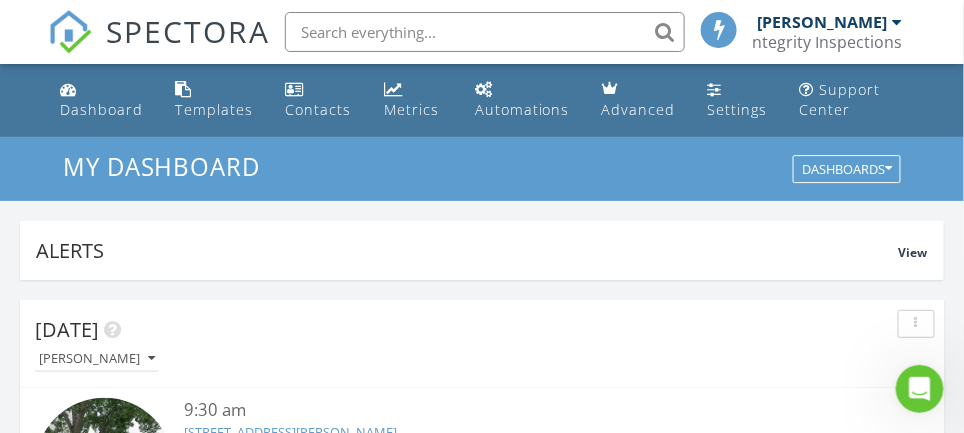 click on "[PERSON_NAME]" at bounding box center [823, 22] 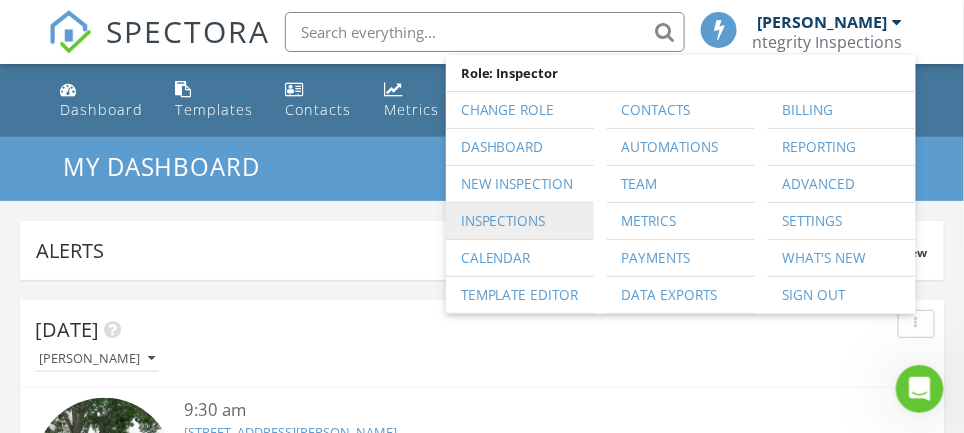click on "Inspections" at bounding box center (520, 221) 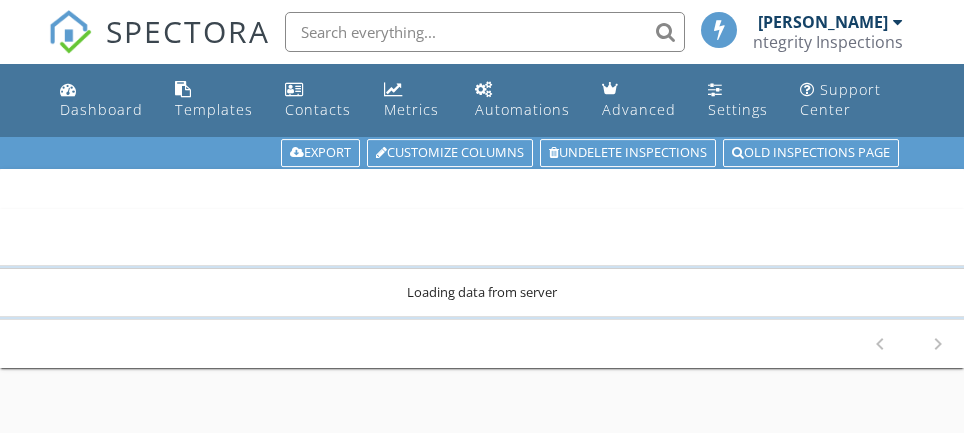 scroll, scrollTop: 0, scrollLeft: 0, axis: both 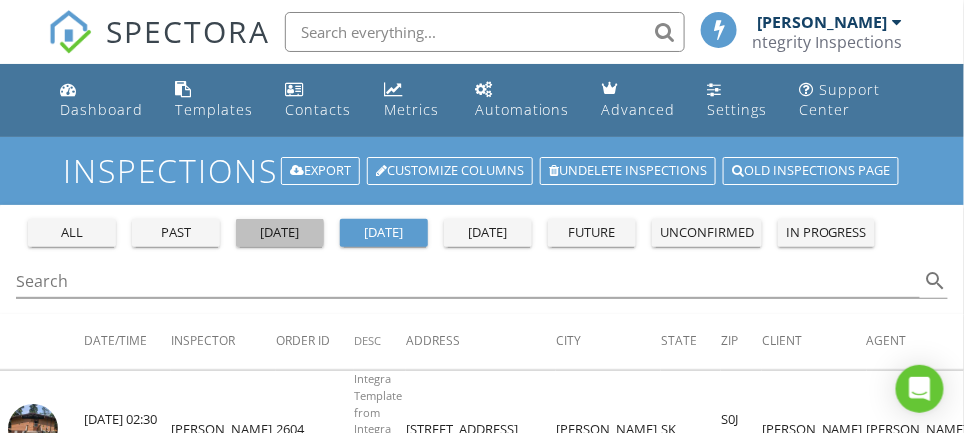click on "yesterday" at bounding box center [280, 233] 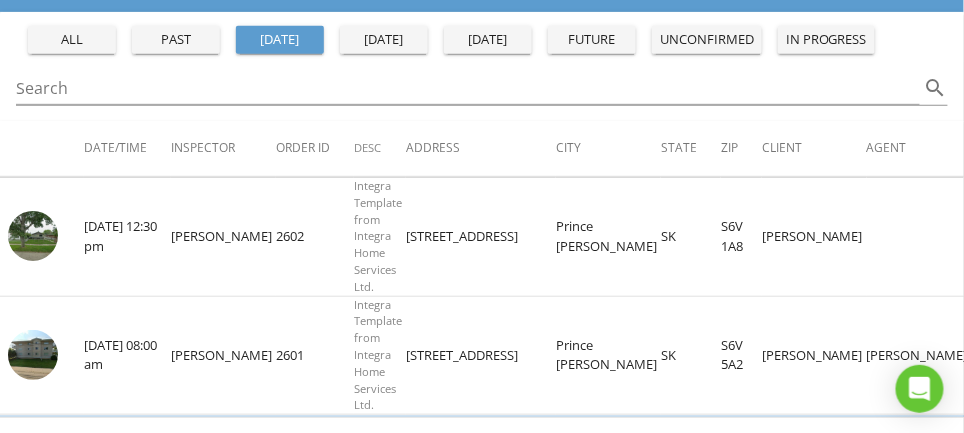 scroll, scrollTop: 212, scrollLeft: 0, axis: vertical 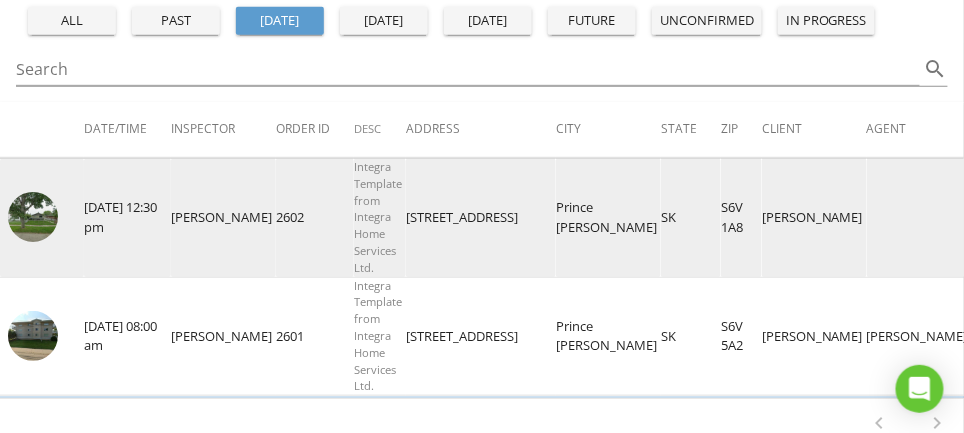 click on "[STREET_ADDRESS]" at bounding box center [481, 218] 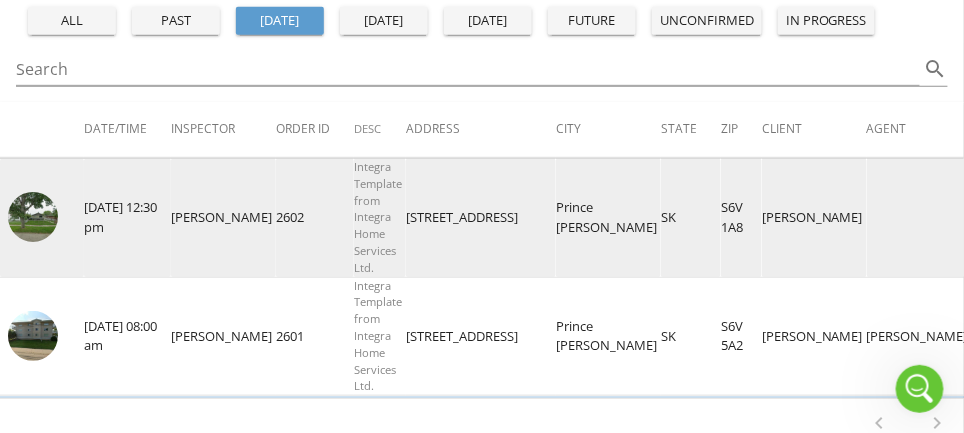 scroll, scrollTop: 0, scrollLeft: 0, axis: both 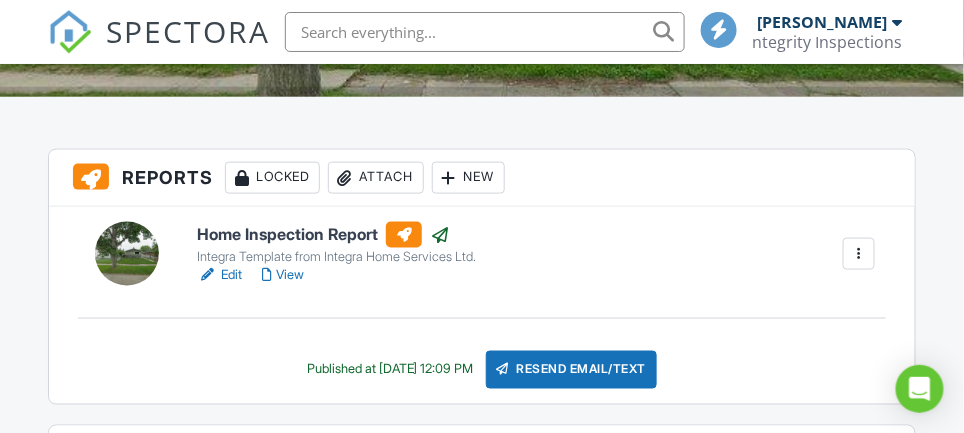 drag, startPoint x: 973, startPoint y: 44, endPoint x: 967, endPoint y: 94, distance: 50.358715 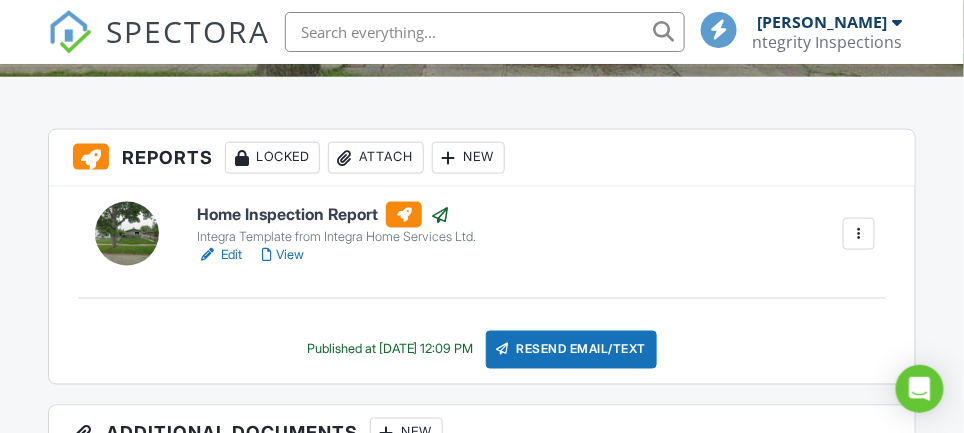 click at bounding box center (267, 255) 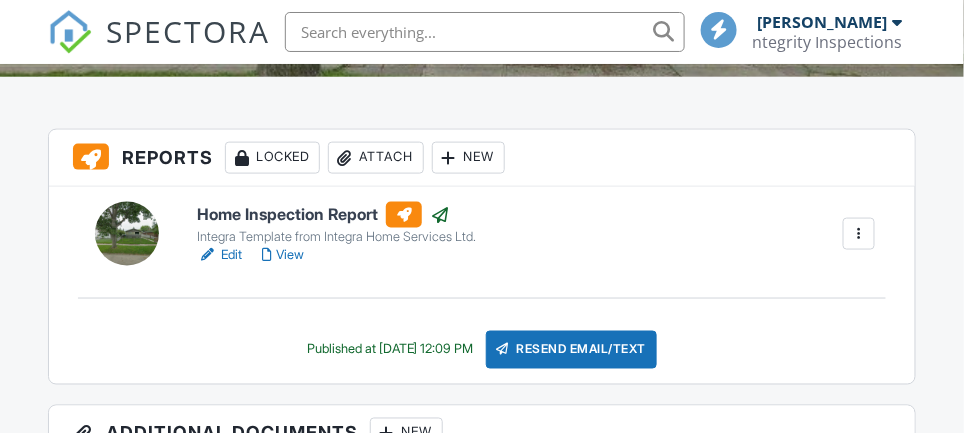 scroll, scrollTop: 478, scrollLeft: 0, axis: vertical 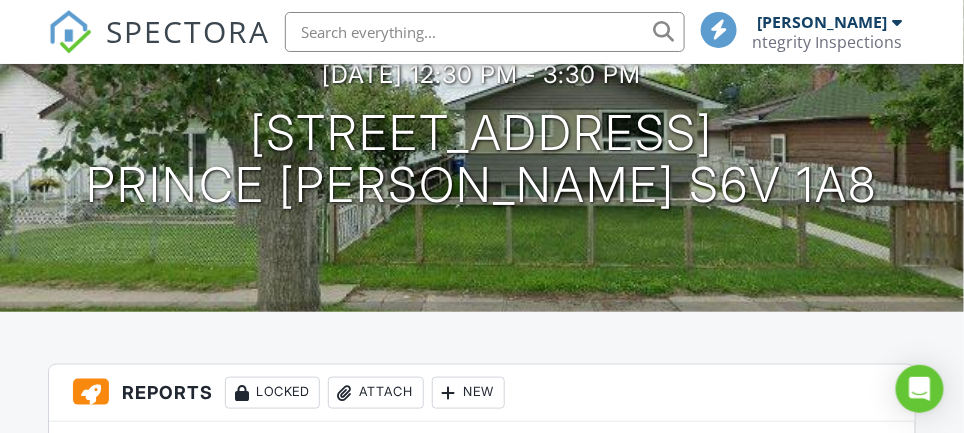 drag, startPoint x: 970, startPoint y: 58, endPoint x: 963, endPoint y: 83, distance: 25.96151 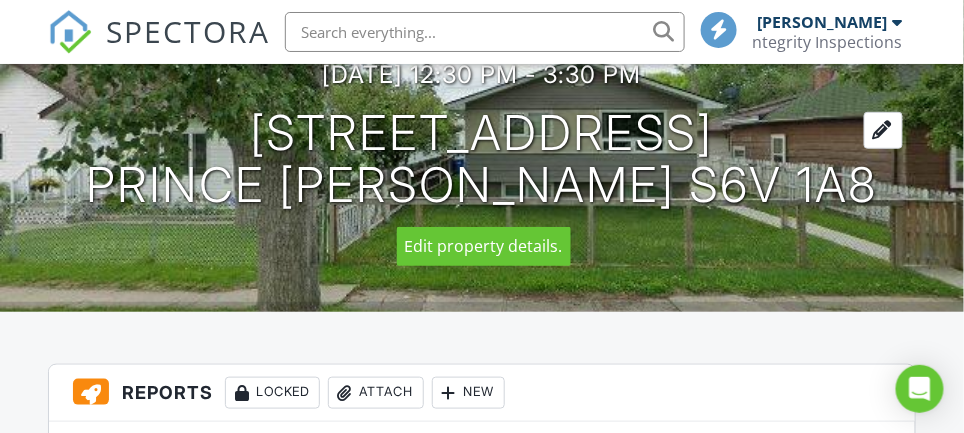 click at bounding box center [883, 130] 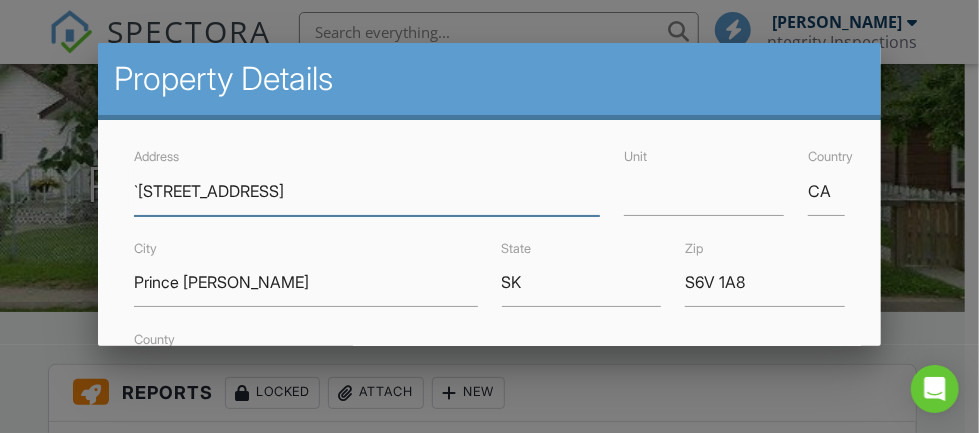 click on "`1438 2 street east" at bounding box center [367, 191] 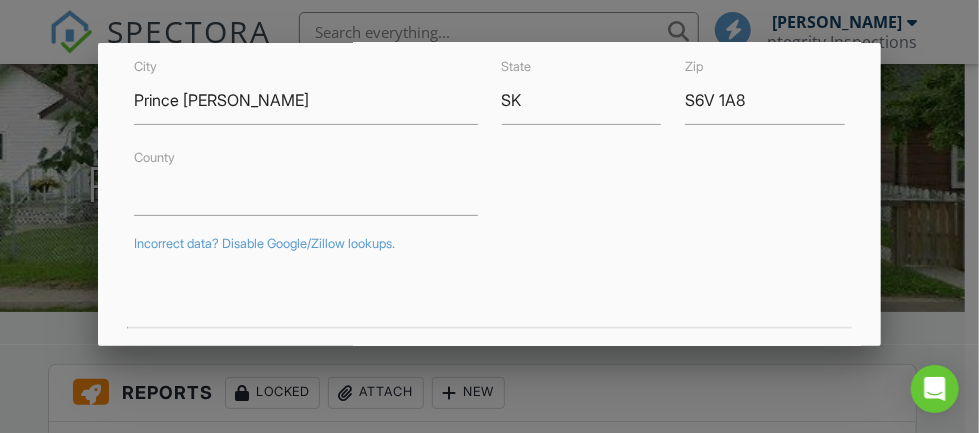 scroll, scrollTop: 181, scrollLeft: 0, axis: vertical 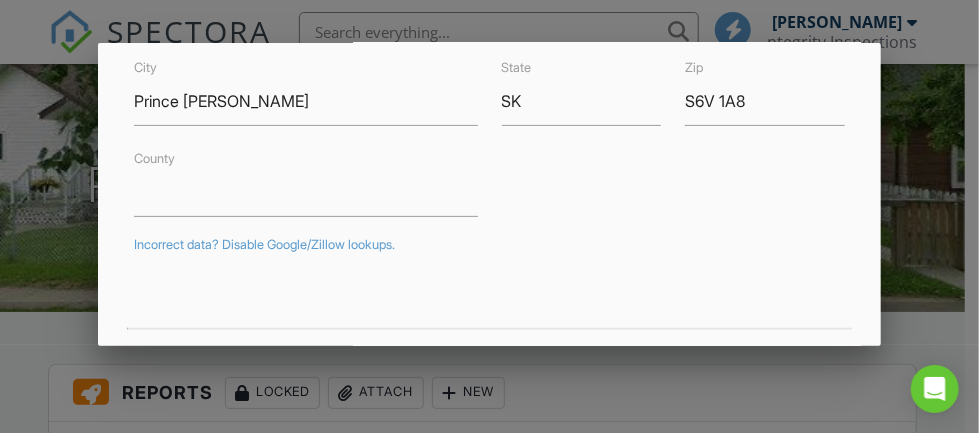 type on "[STREET_ADDRESS]" 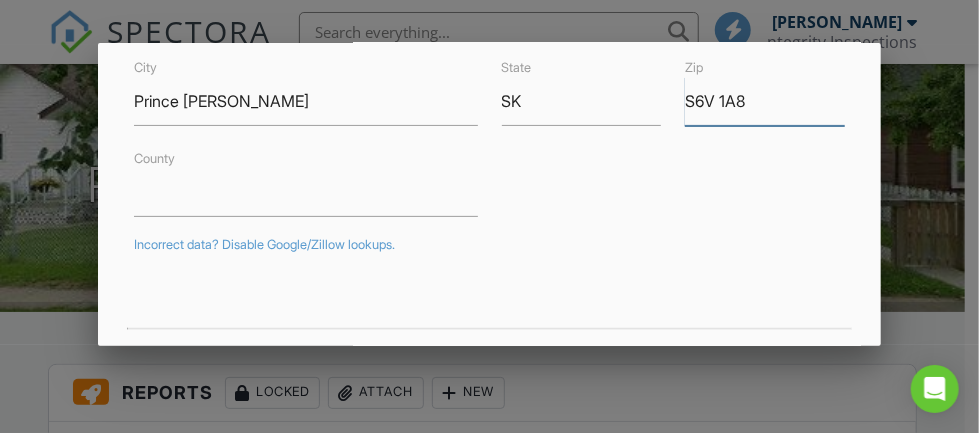 click on "S6V 1A8" at bounding box center (765, 101) 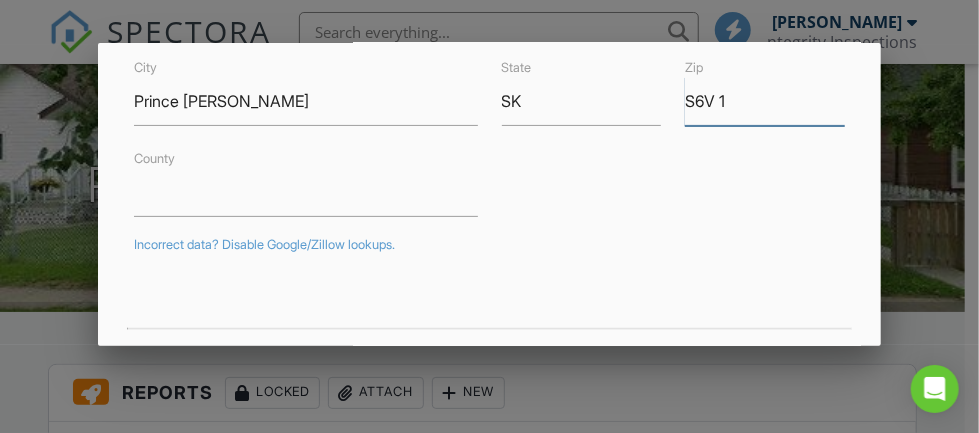 type on "S6V" 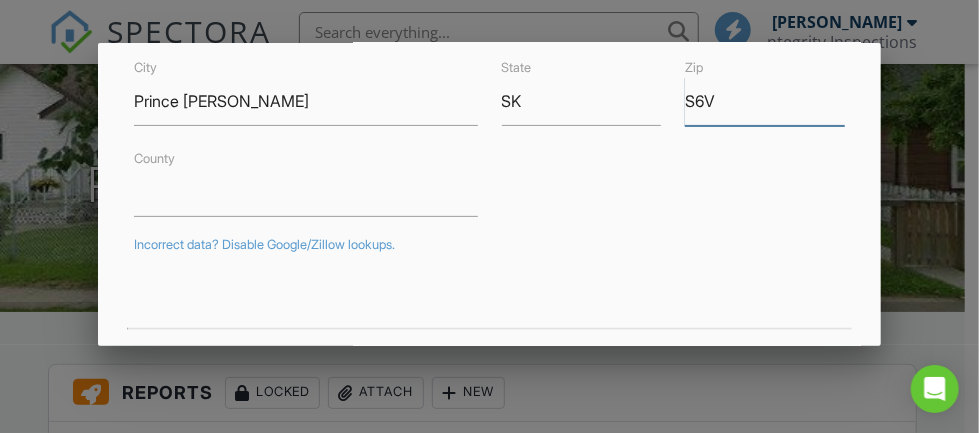 type on "53.2081623" 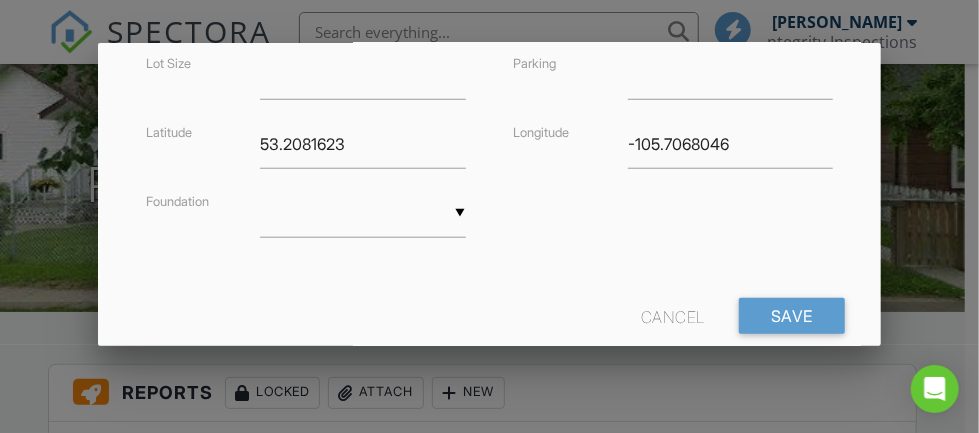 scroll, scrollTop: 653, scrollLeft: 0, axis: vertical 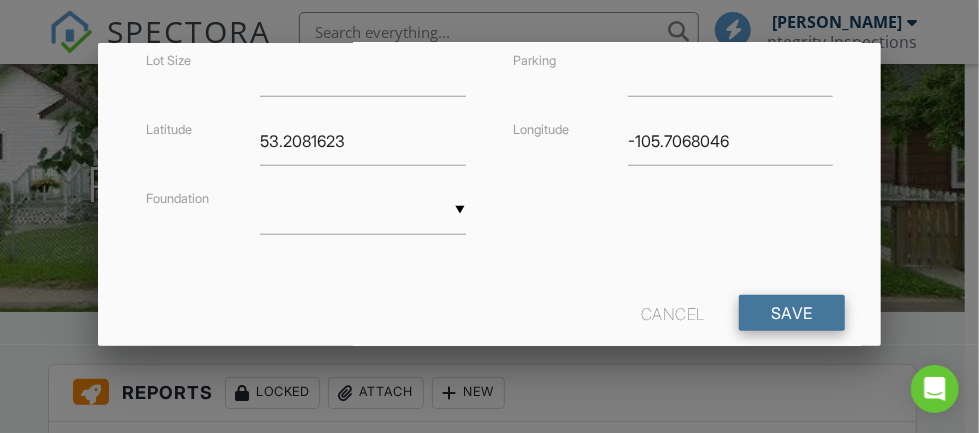 type on "S6V 0H5" 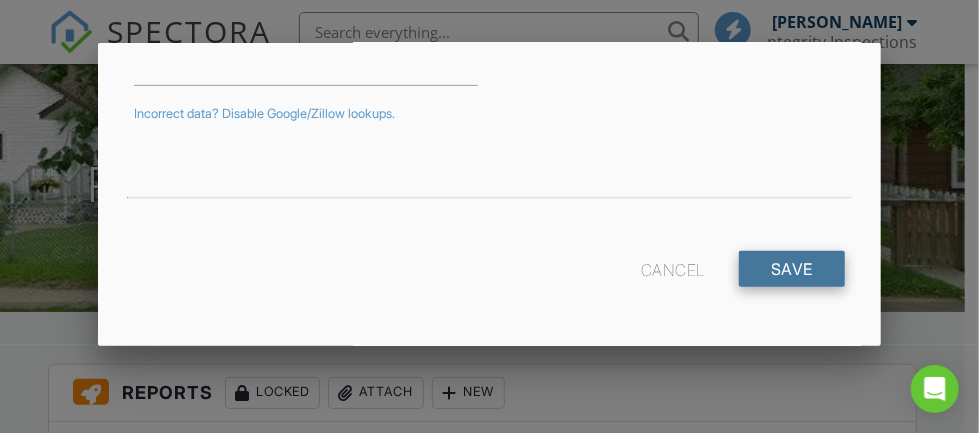 scroll, scrollTop: 271, scrollLeft: 0, axis: vertical 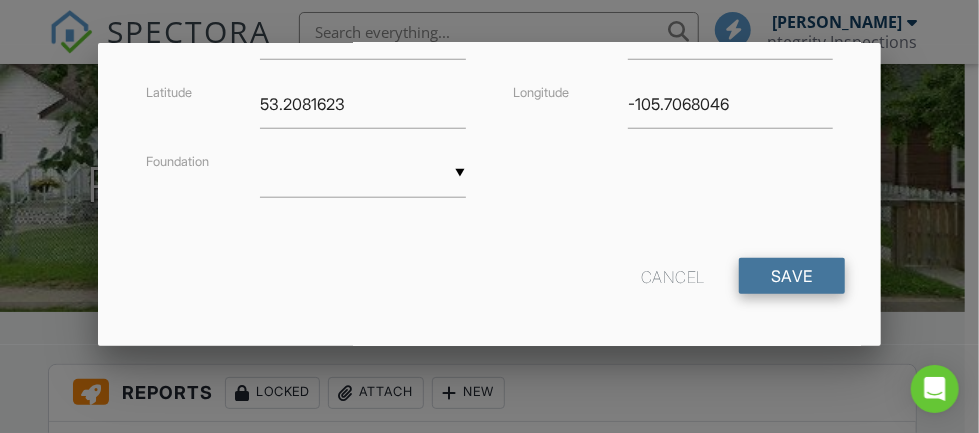 click on "Save" at bounding box center (792, 276) 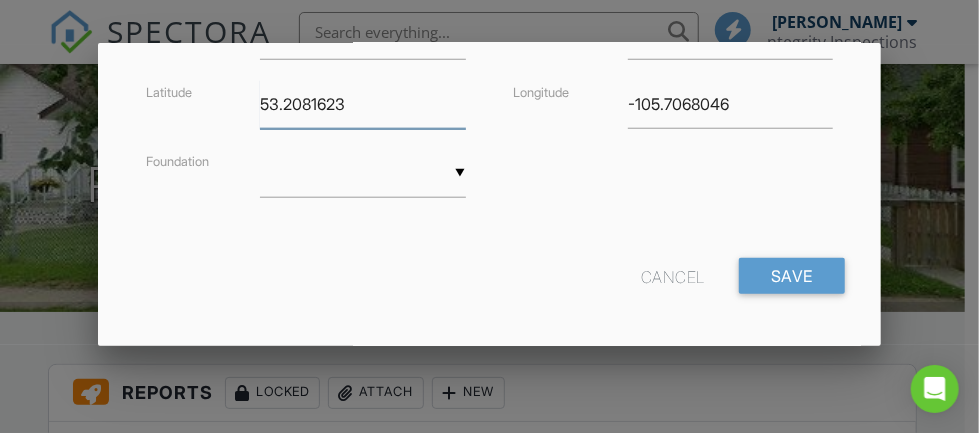 click on "53.2081623" at bounding box center (362, 104) 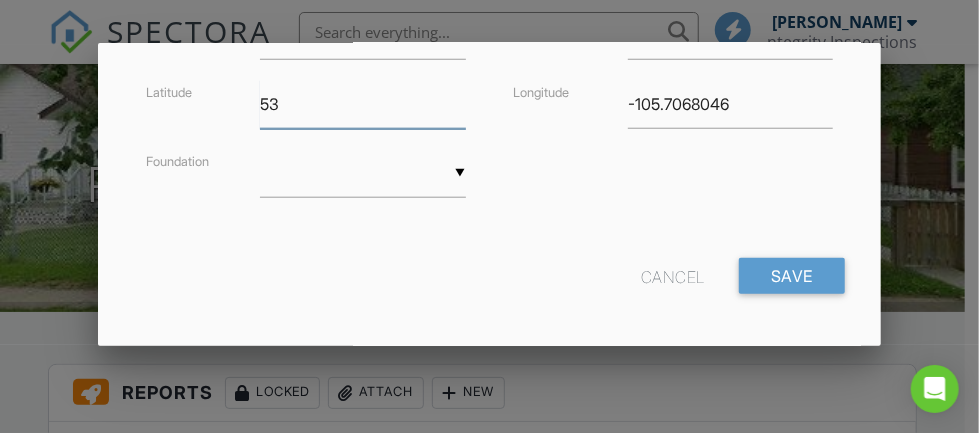 type on "5" 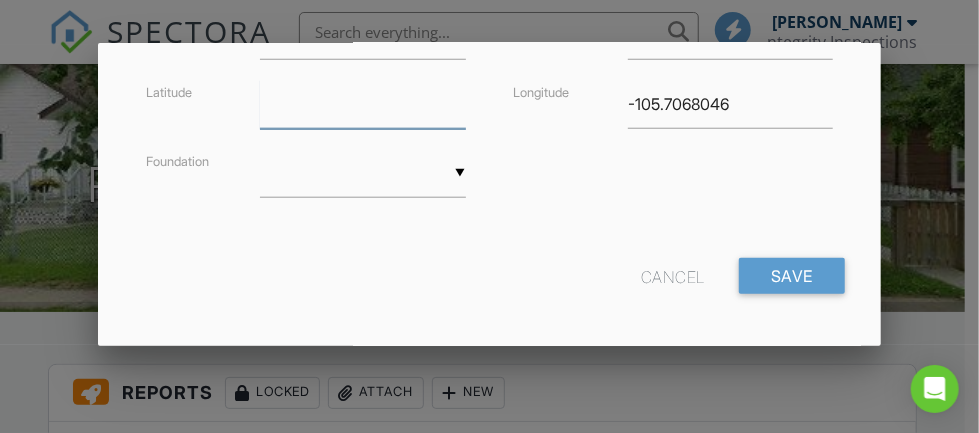type 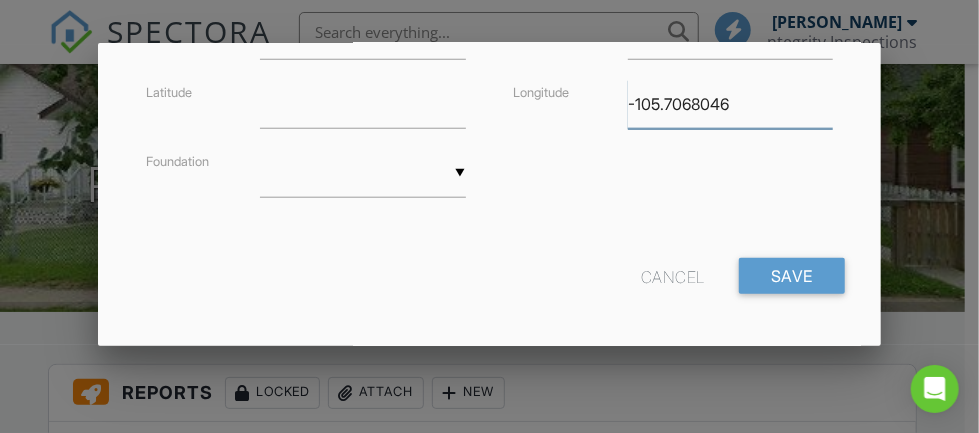 click on "-105.7068046" at bounding box center (730, 104) 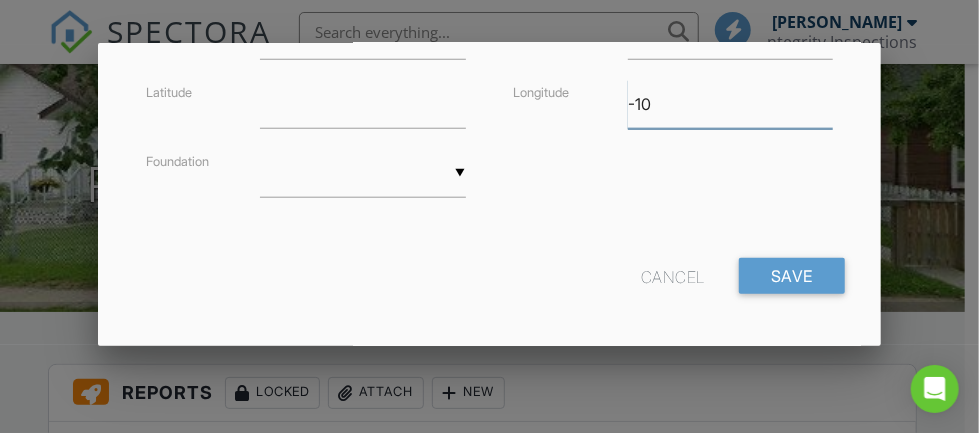 type on "-1" 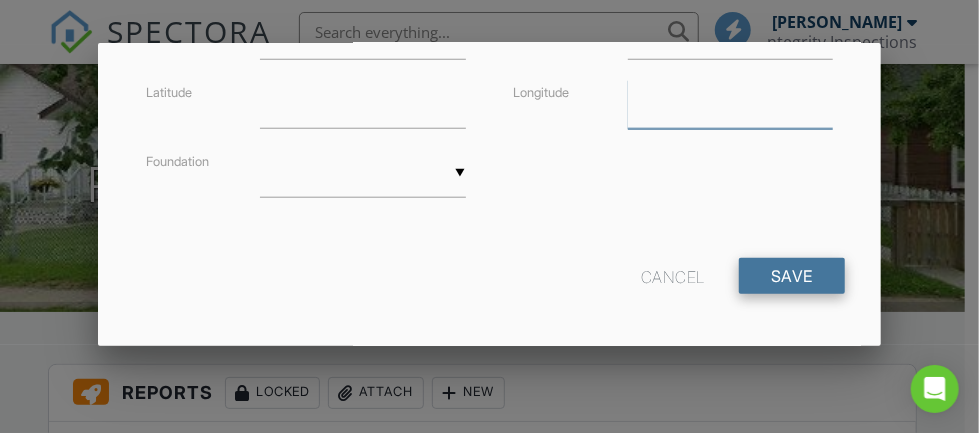 type 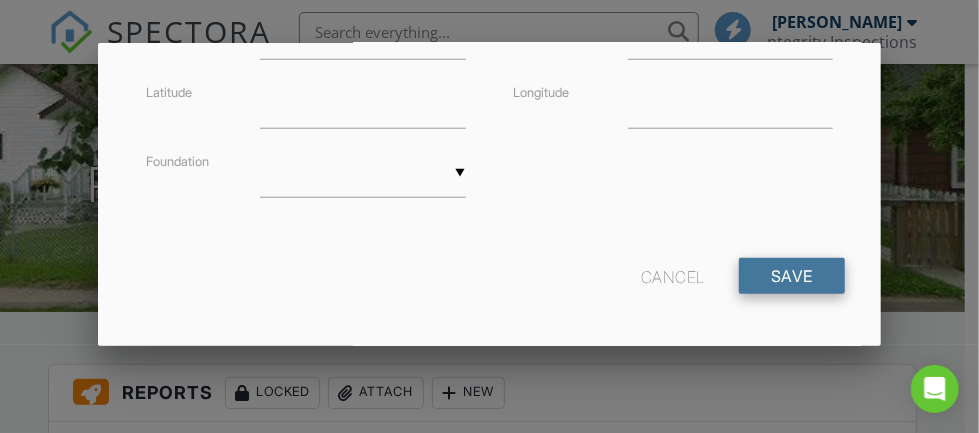 click on "Save" at bounding box center (792, 276) 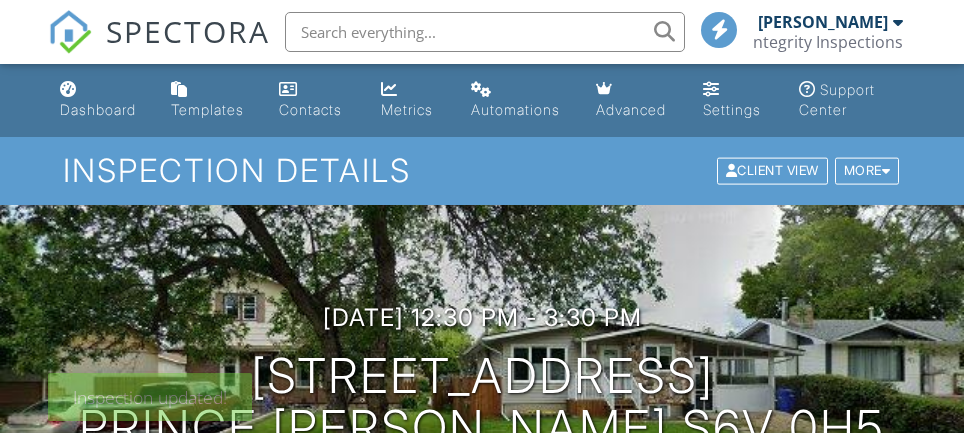 scroll, scrollTop: 0, scrollLeft: 0, axis: both 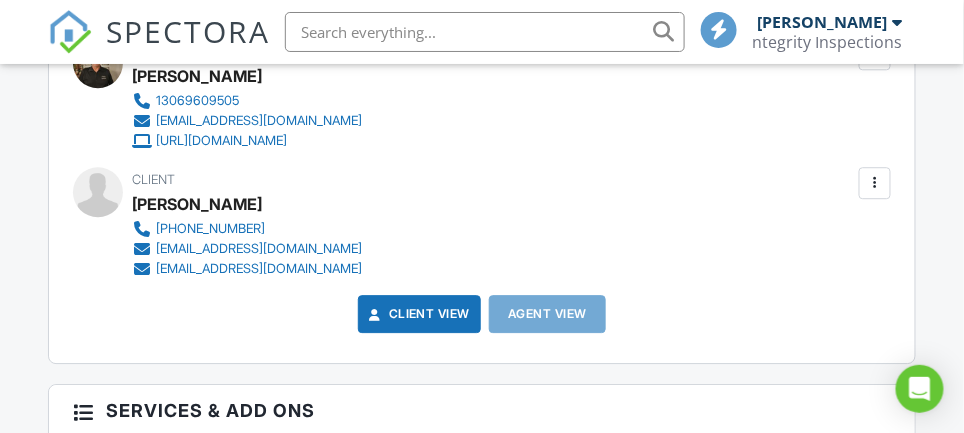 click at bounding box center (875, 183) 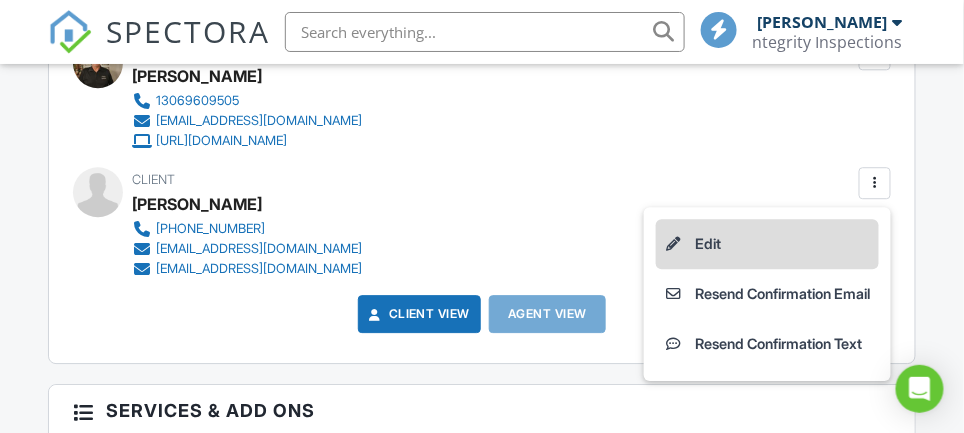 click on "Edit" at bounding box center (767, 244) 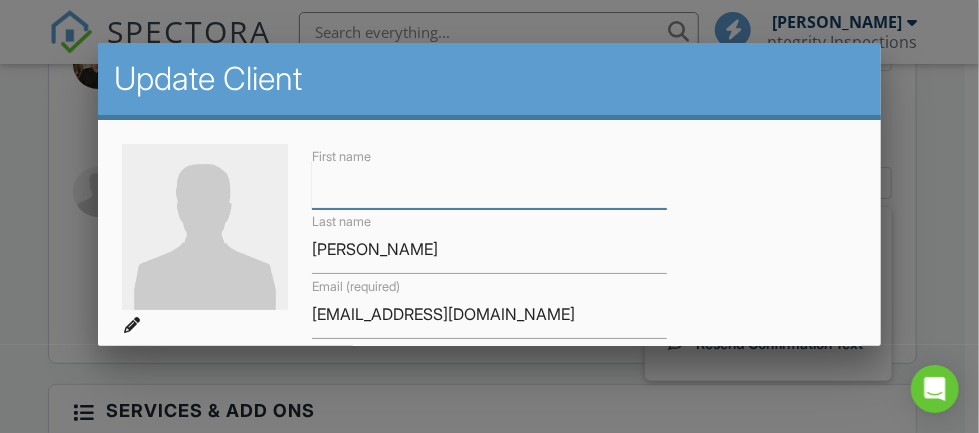 type 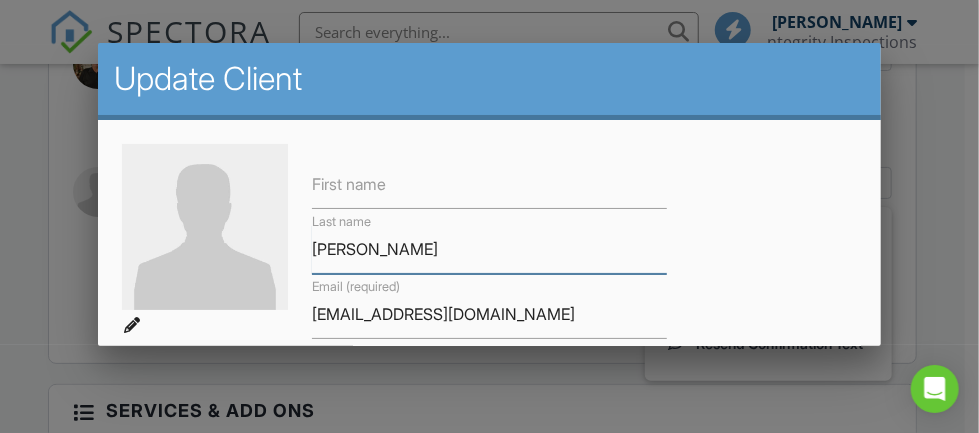 click on "Singh" at bounding box center [490, 249] 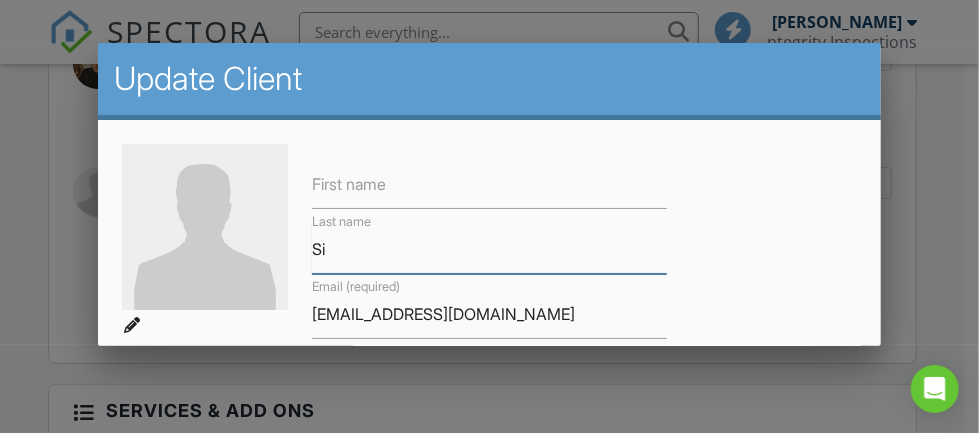 type on "S" 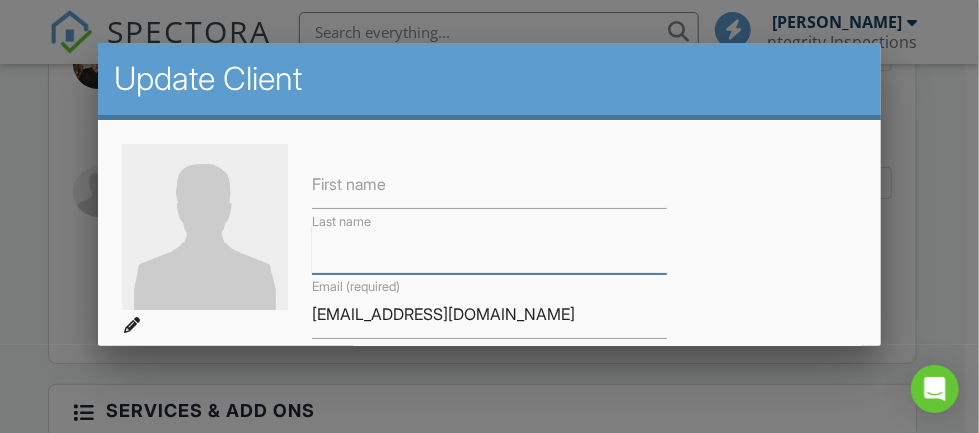 type 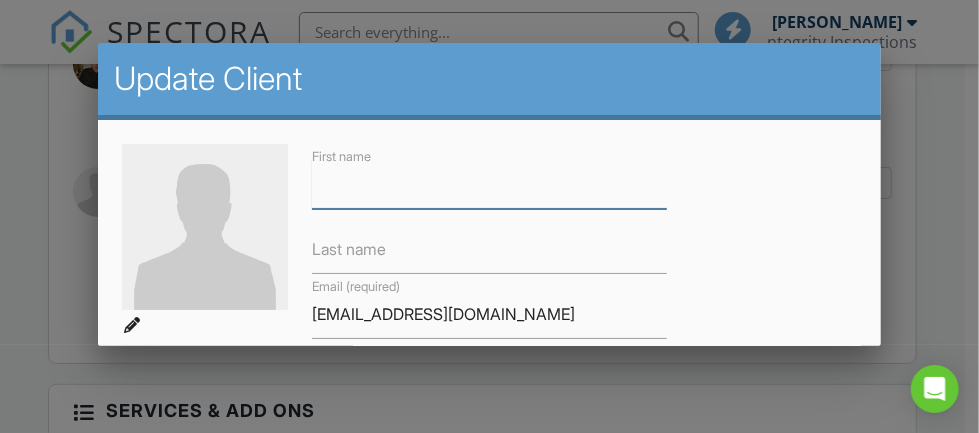 click on "First name" at bounding box center [490, 184] 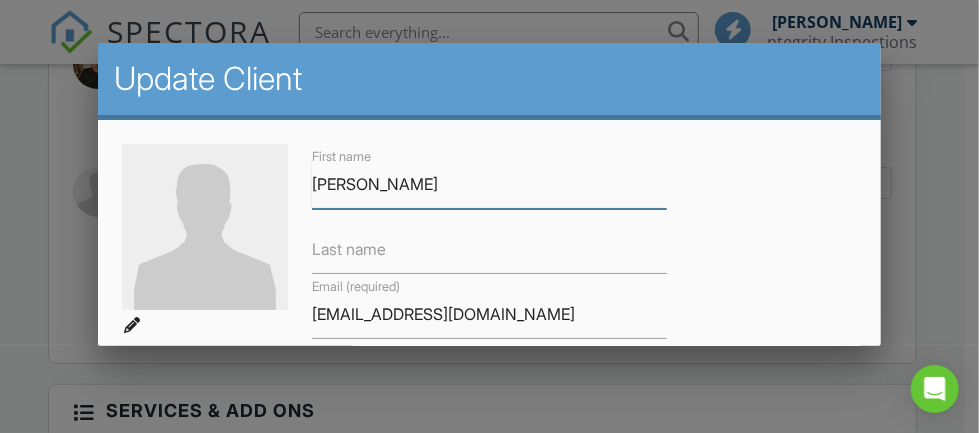 type on "[PERSON_NAME]" 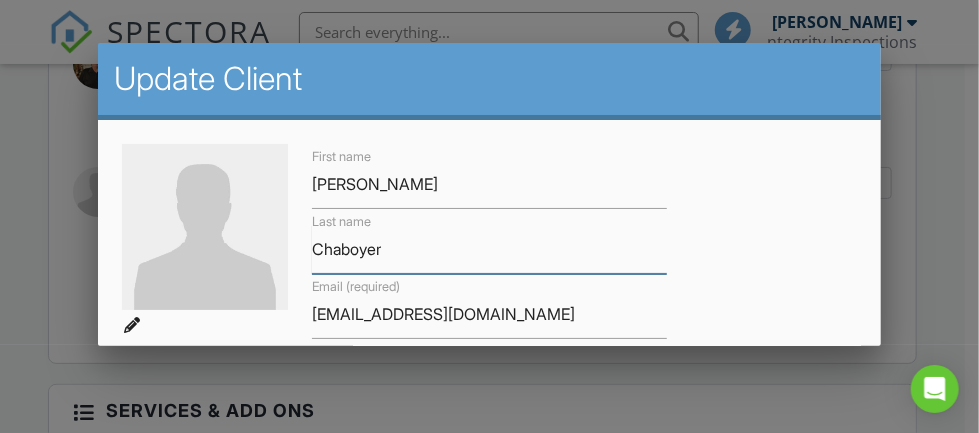 type on "Chaboyer" 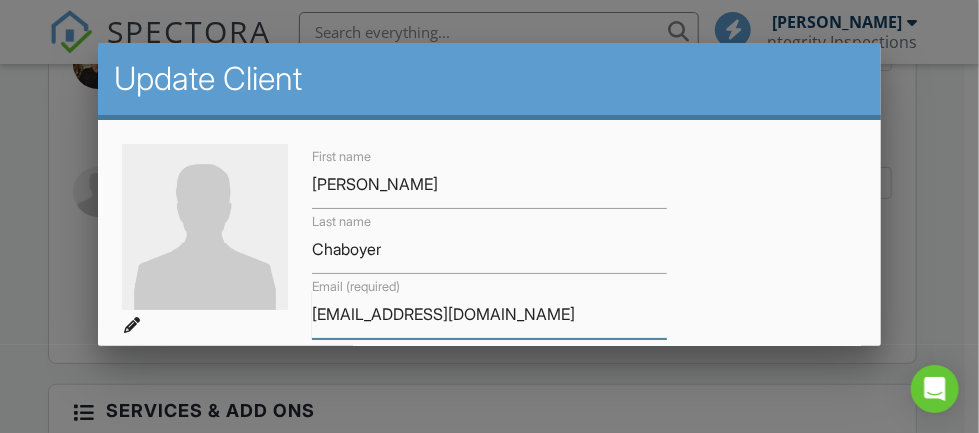 drag, startPoint x: 563, startPoint y: 318, endPoint x: 310, endPoint y: 329, distance: 253.23901 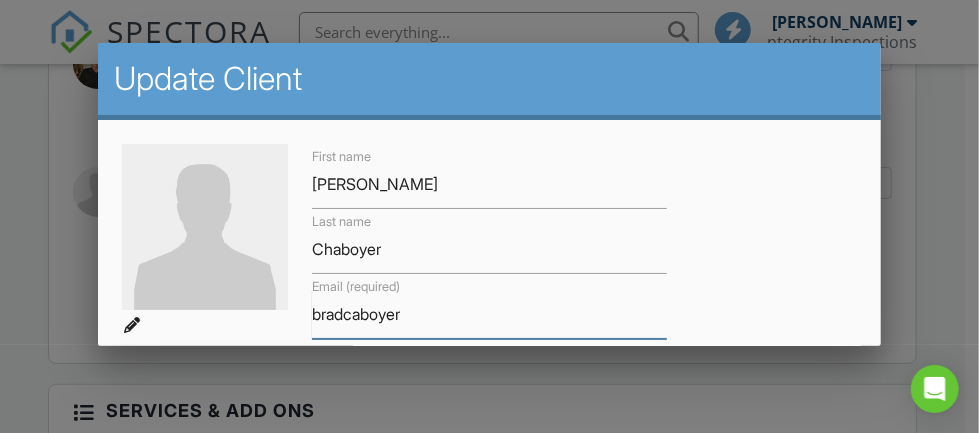 click on "bradcaboyer" at bounding box center (490, 314) 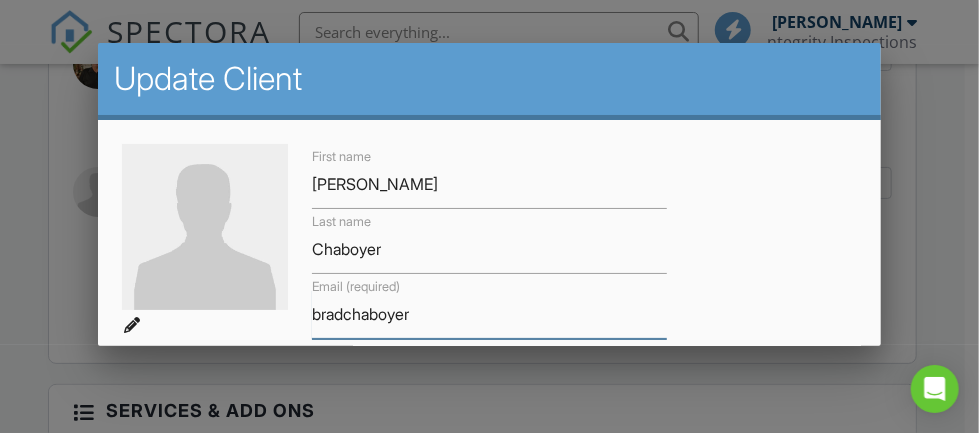 click on "bradchaboyer" at bounding box center (490, 314) 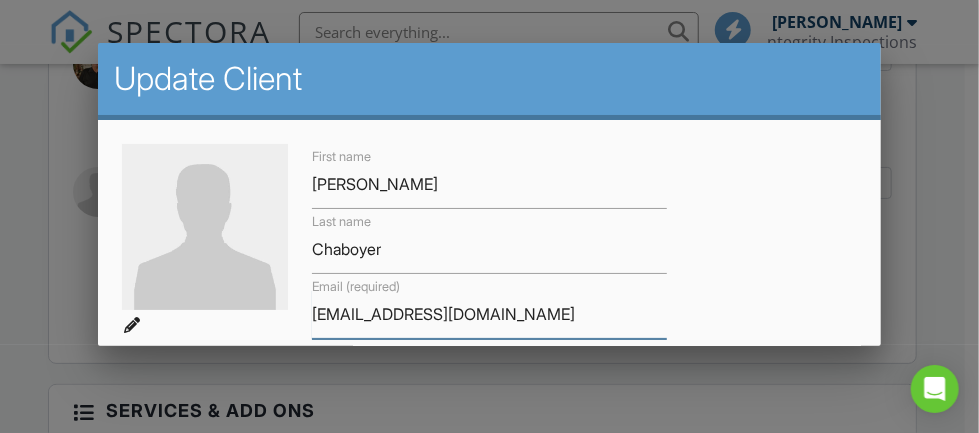 type on "bradchaboyer3@gmail.com" 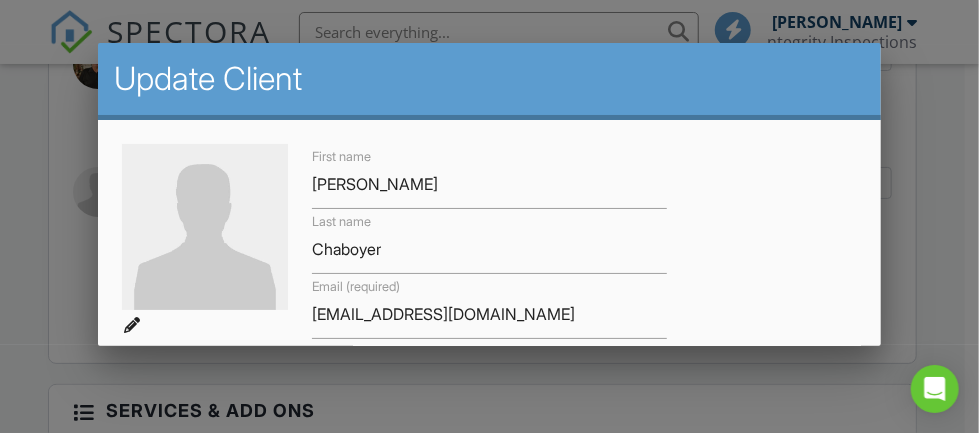 scroll, scrollTop: 182, scrollLeft: 0, axis: vertical 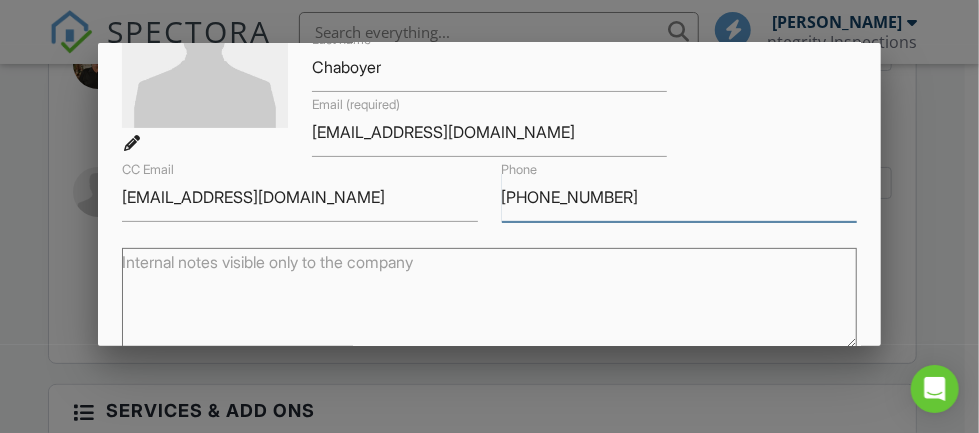 click on "437-230-7348" at bounding box center [680, 197] 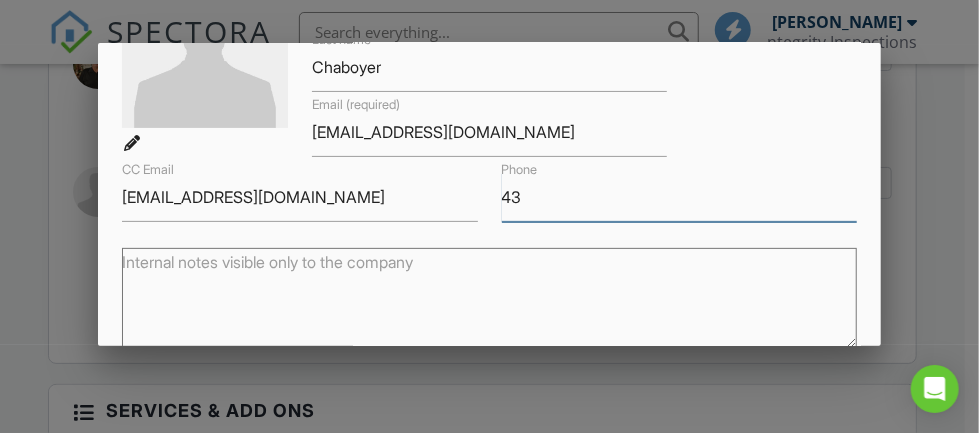 type on "4" 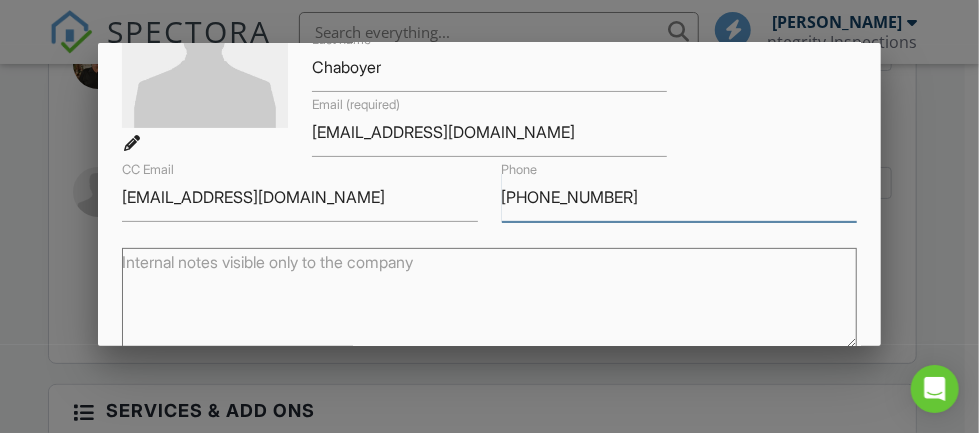 type on "306 961 2325" 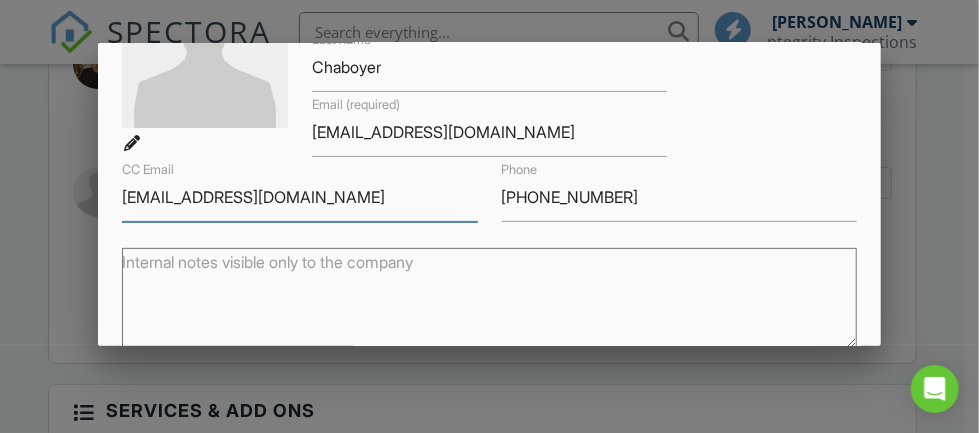drag, startPoint x: 367, startPoint y: 198, endPoint x: 116, endPoint y: 203, distance: 251.04979 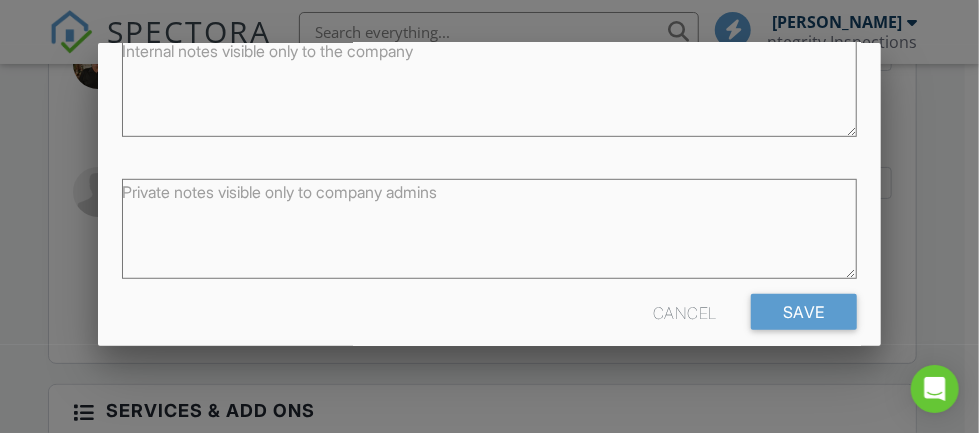 scroll, scrollTop: 414, scrollLeft: 0, axis: vertical 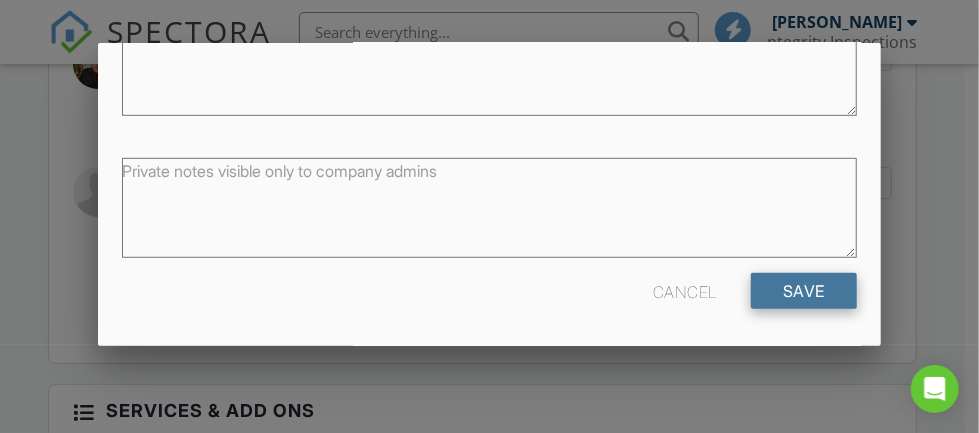 type 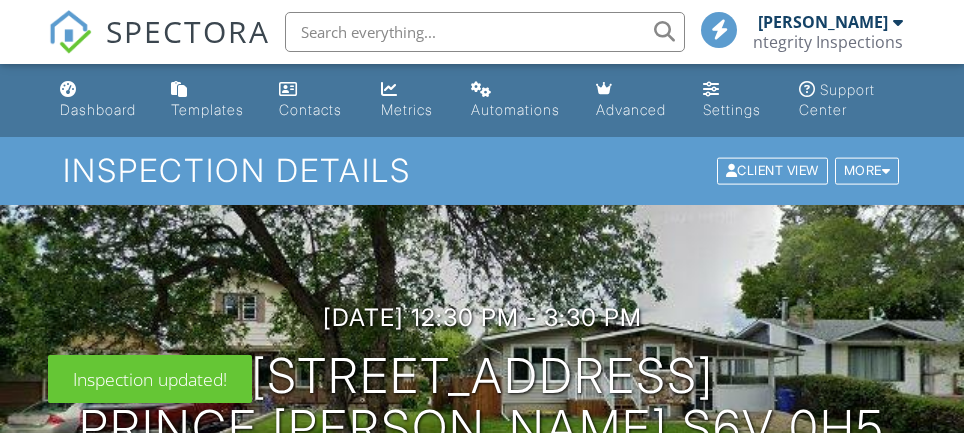 scroll, scrollTop: 0, scrollLeft: 0, axis: both 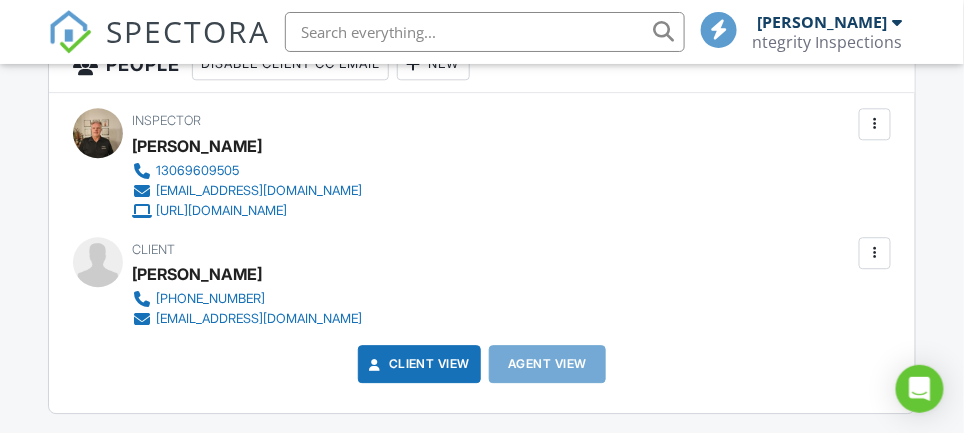 click at bounding box center [875, 253] 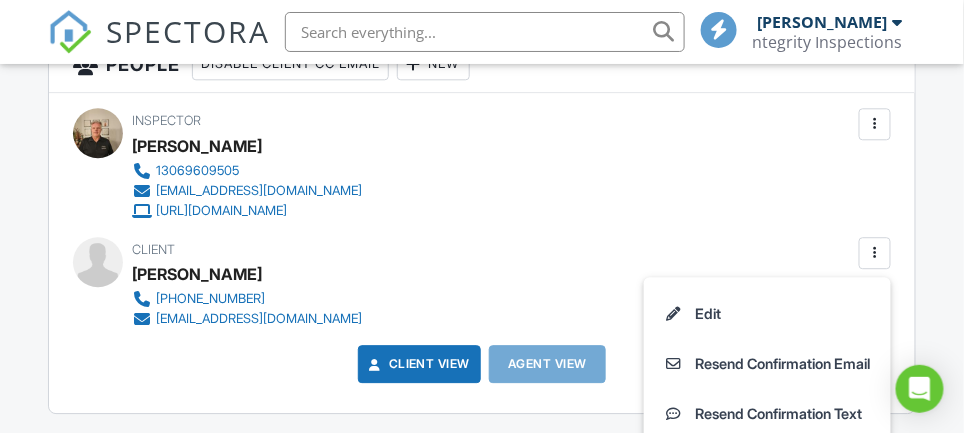 click on "Dashboard
Templates
Contacts
Metrics
Automations
Advanced
Settings
Support Center
Inspection Details
Client View
More
Property Details
Reschedule
Reorder / Copy
Share
Cancel
Delete
Print Order
Convert to V9
Enable Pass on CC Fees
View Change Log
2025/07/10 12:30 pm
- 3:30 pm
1438 2 street east
Prince Albert, SK S6V 0H5
+ − Leaflet  |  © MapTiler   © OpenStreetMap contributors
All emails and texts are disabled for this inspection!
All emails and texts have been disabled for this inspection. This may have happened due to someone manually disabling them or this inspection being unconfirmed when it was scheduled. To re-enable emails and texts for this inspection, click the button below.
Turn on emails and texts" at bounding box center (482, -547) 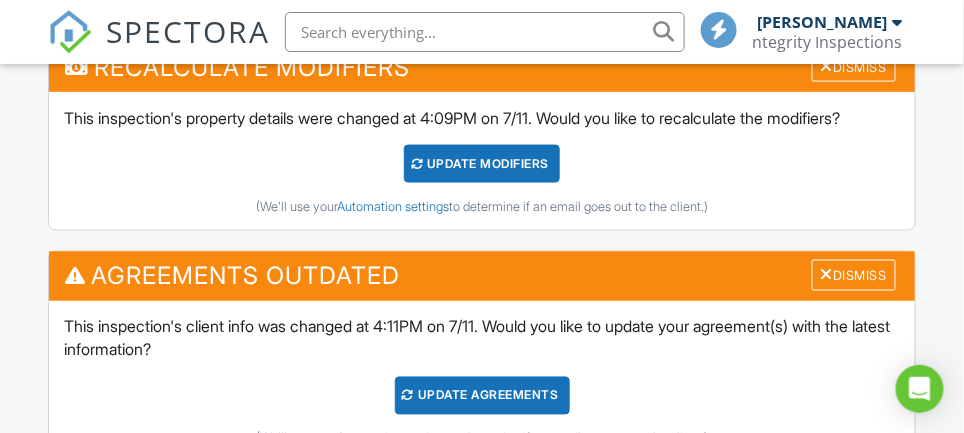 scroll, scrollTop: 581, scrollLeft: 0, axis: vertical 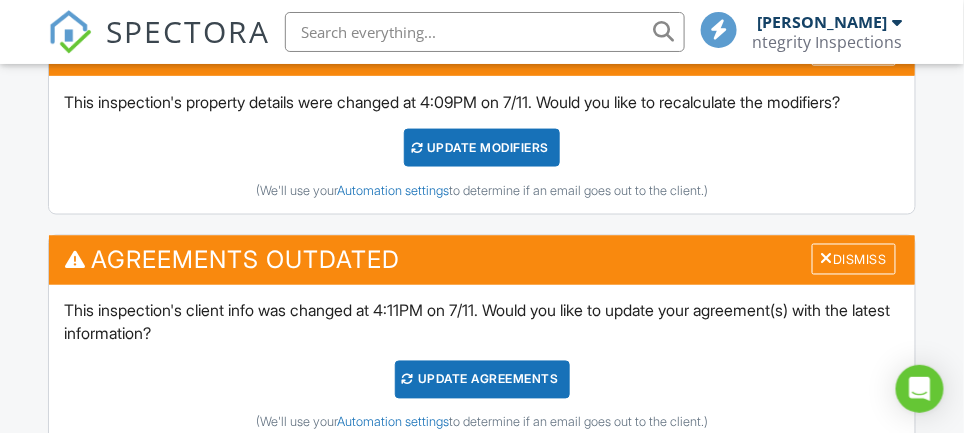 click on "UPDATE Modifiers" at bounding box center (482, 148) 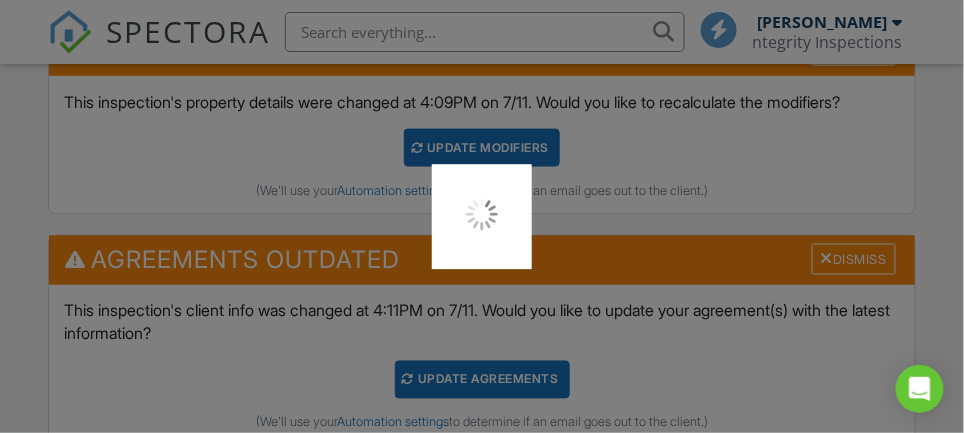 click at bounding box center [482, 216] 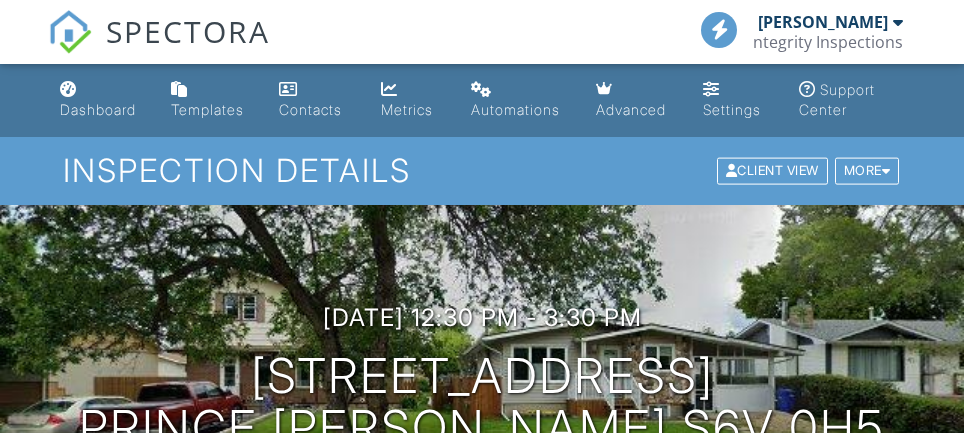 scroll, scrollTop: 0, scrollLeft: 0, axis: both 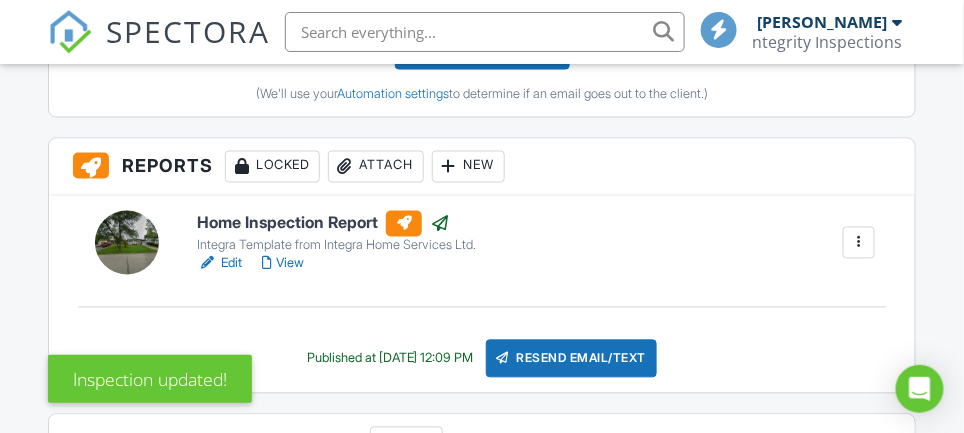 drag, startPoint x: 963, startPoint y: 107, endPoint x: 973, endPoint y: 94, distance: 16.40122 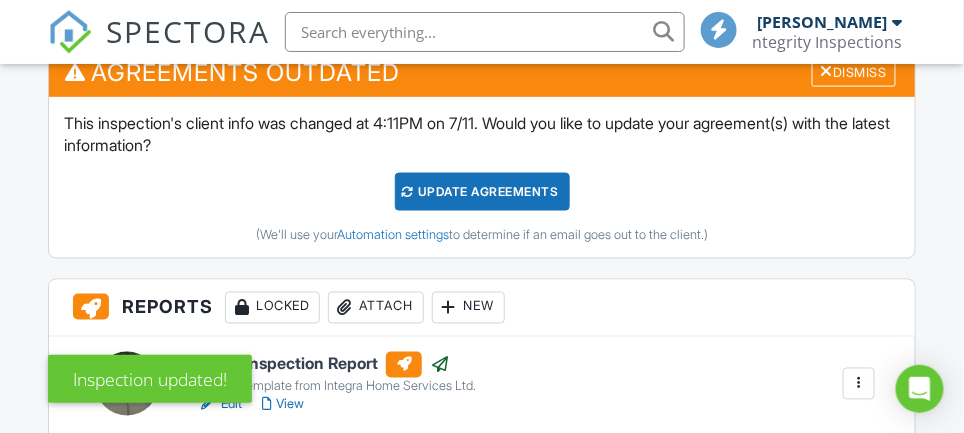 scroll, scrollTop: 519, scrollLeft: 0, axis: vertical 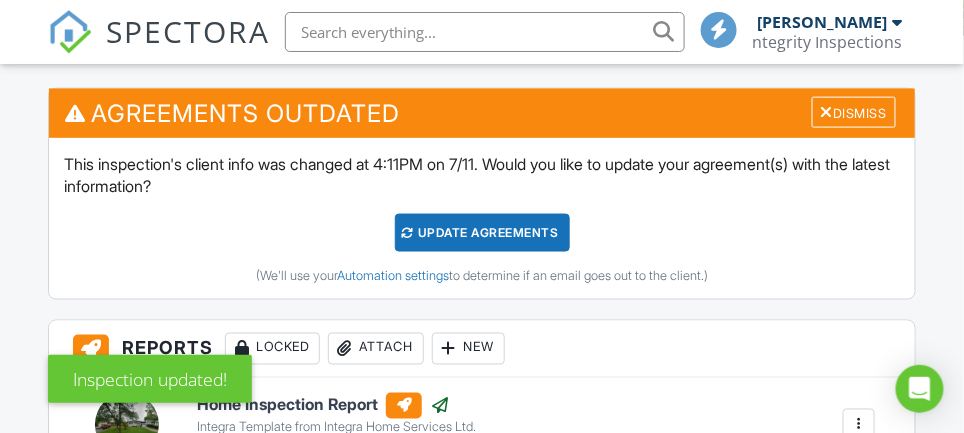 click on "Update Agreements" at bounding box center (482, 233) 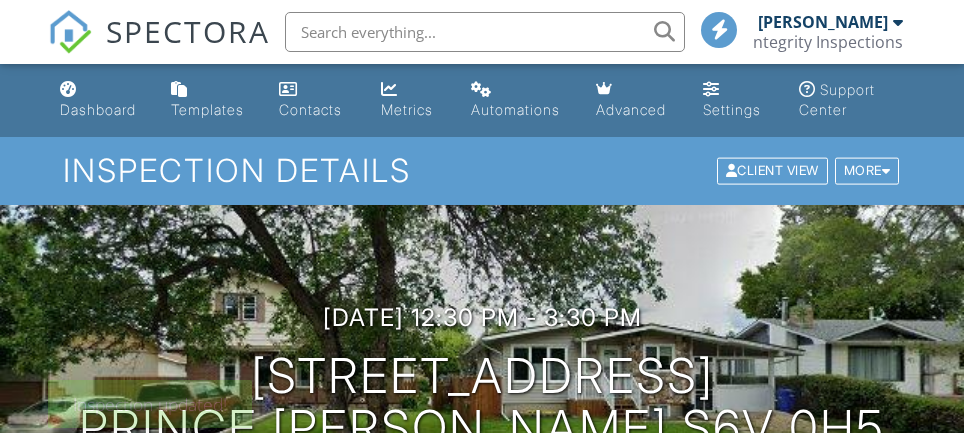 scroll, scrollTop: 0, scrollLeft: 0, axis: both 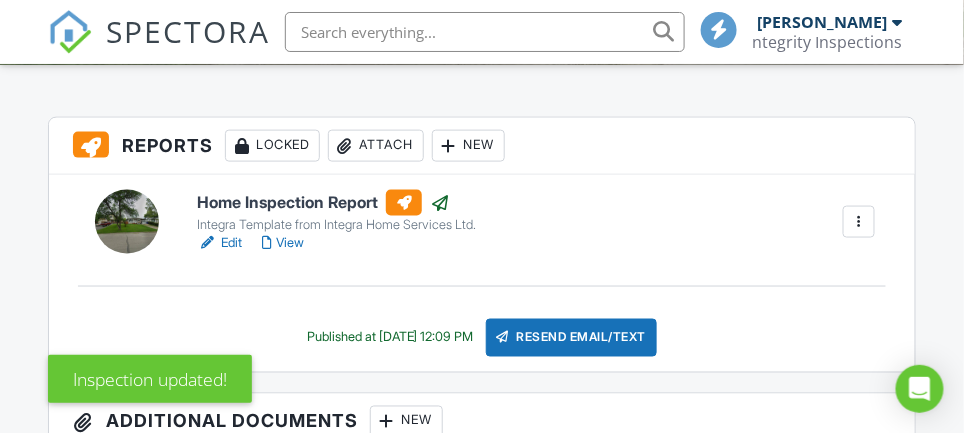 click on "View" at bounding box center (283, 243) 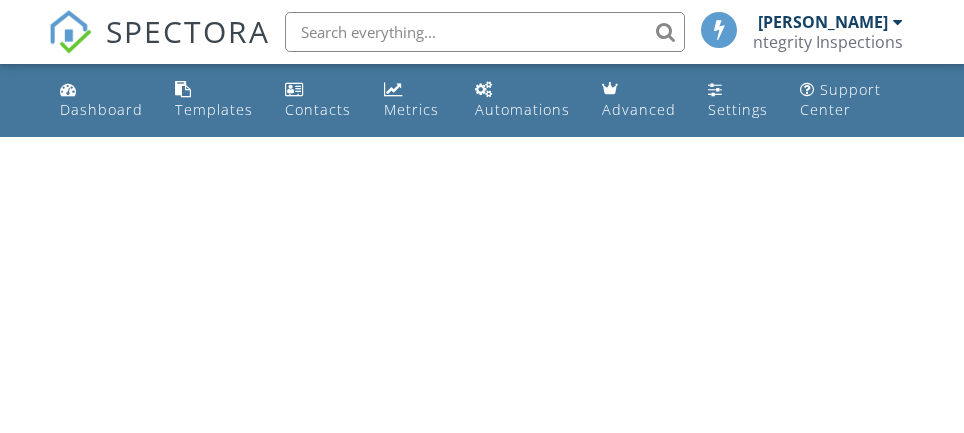 scroll, scrollTop: 0, scrollLeft: 0, axis: both 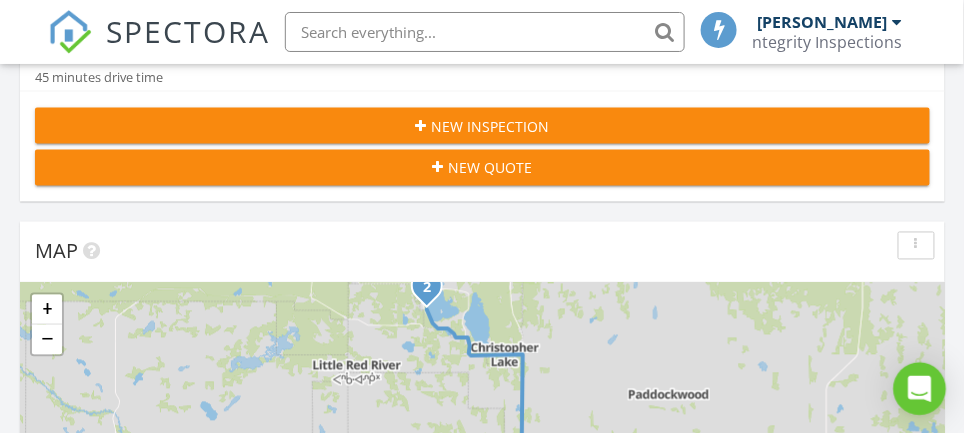click at bounding box center [920, 389] 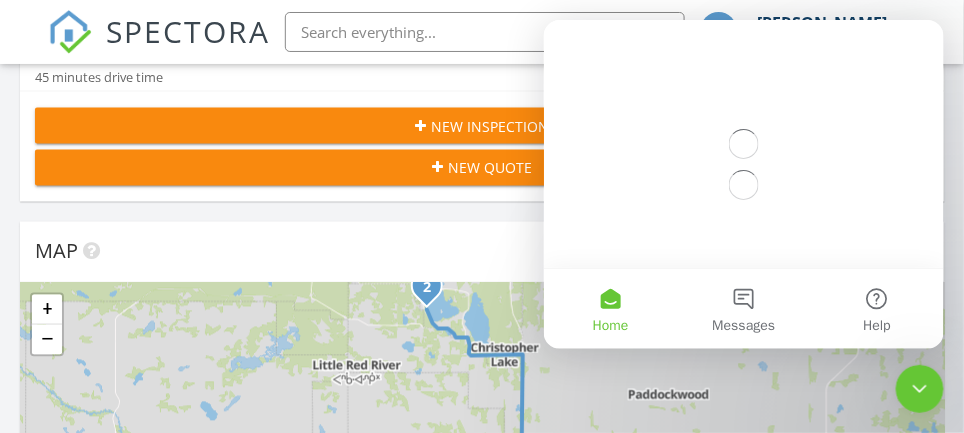 scroll, scrollTop: 0, scrollLeft: 0, axis: both 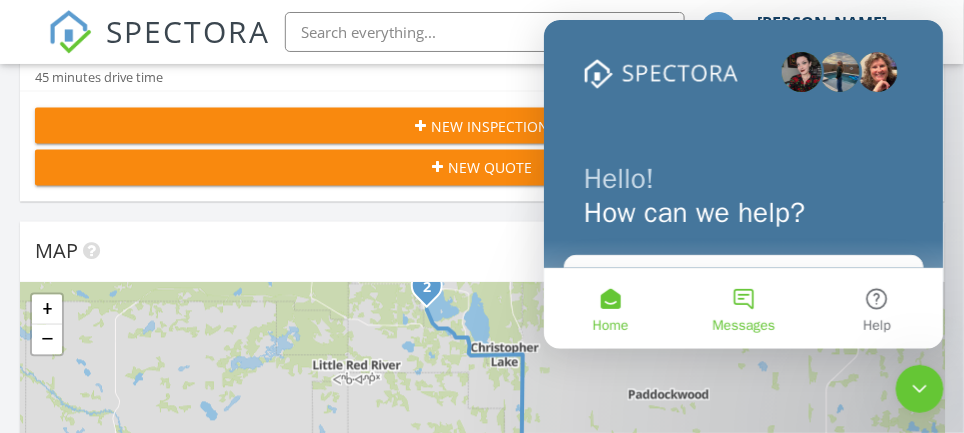 click on "Messages" at bounding box center (743, 325) 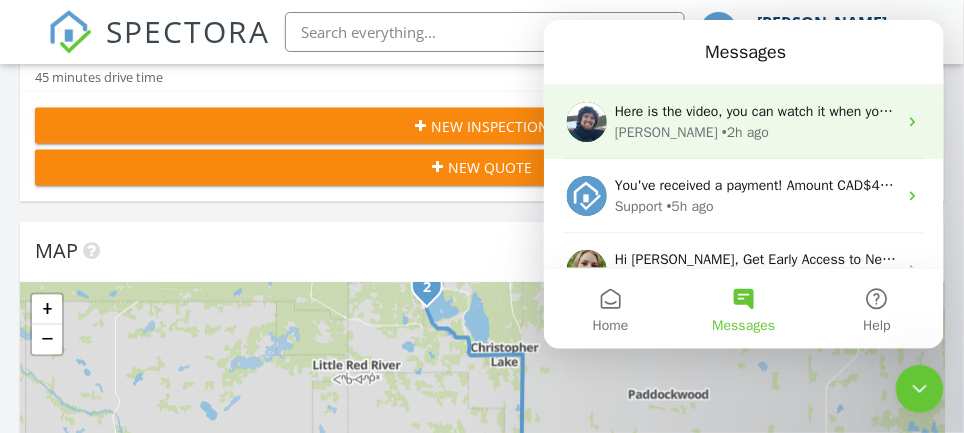 click on "Ryan •  2h ago" at bounding box center [755, 131] 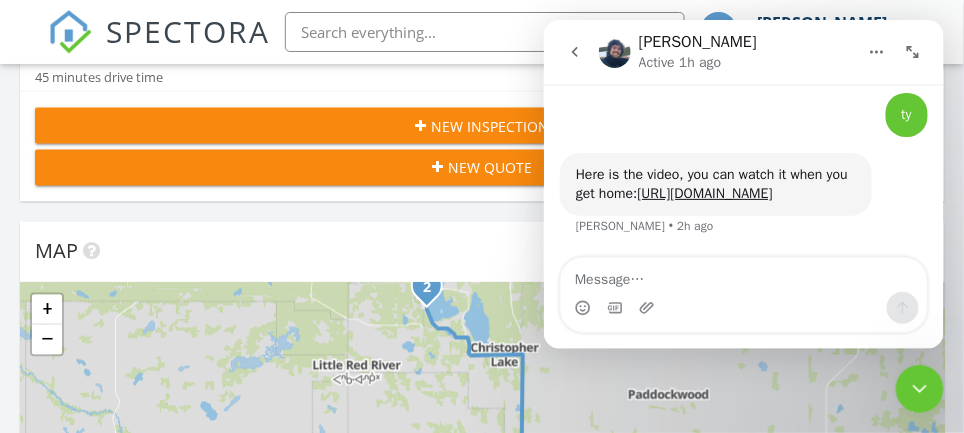 scroll, scrollTop: 5967, scrollLeft: 0, axis: vertical 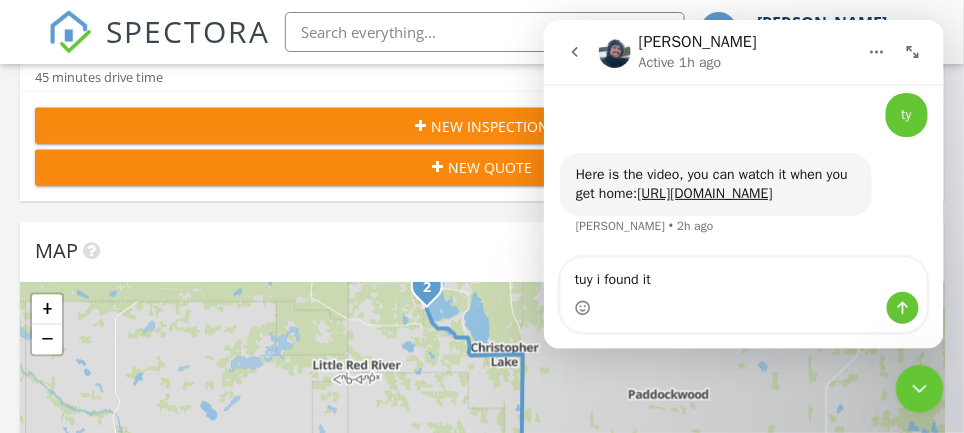 click on "tuy i found it" at bounding box center [743, 274] 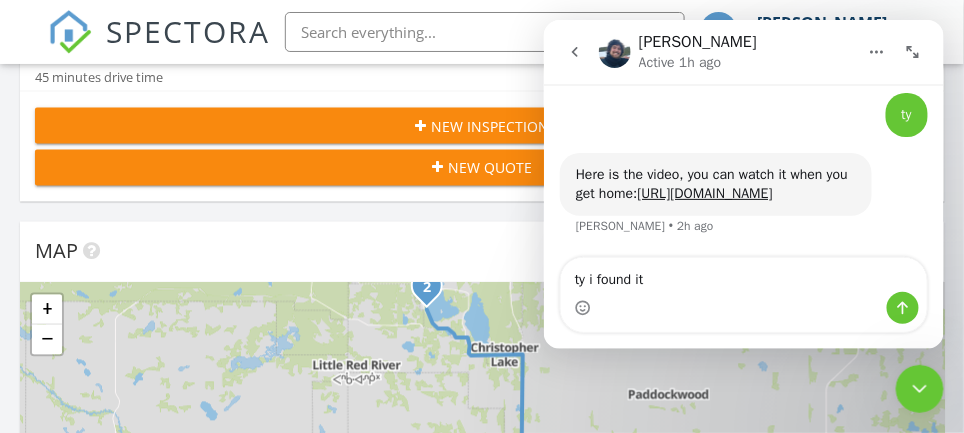 type on "ty i found it" 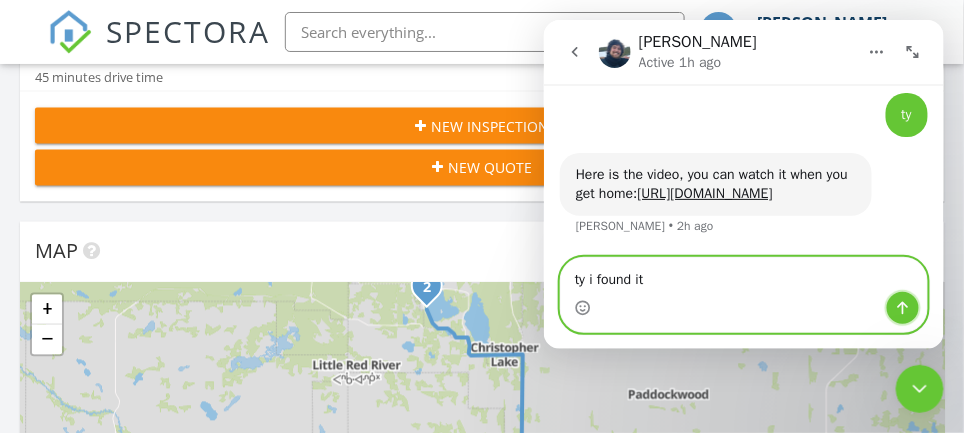 click at bounding box center (902, 307) 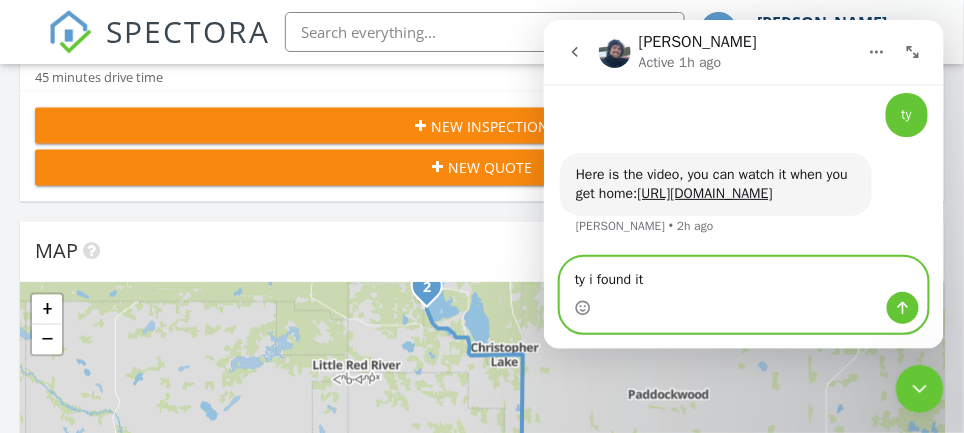 type 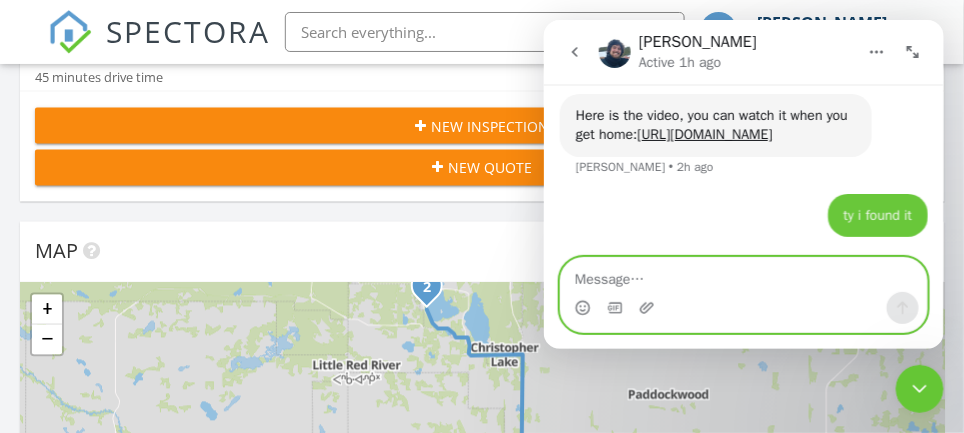 scroll, scrollTop: 6027, scrollLeft: 0, axis: vertical 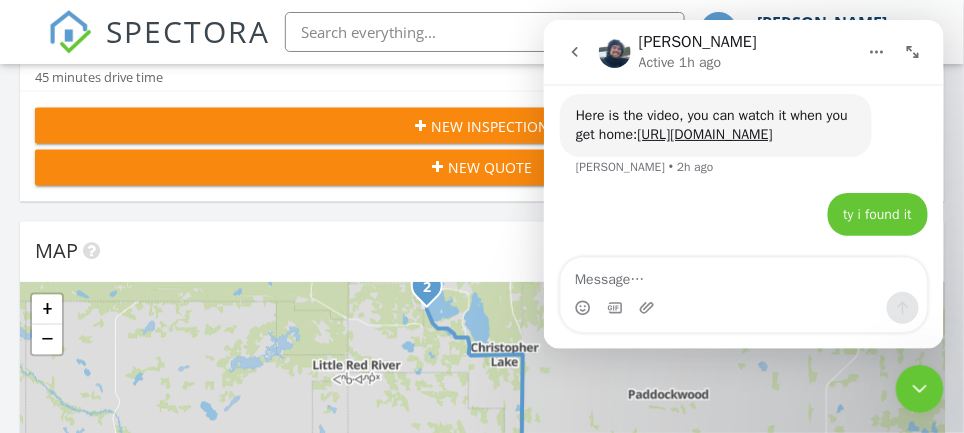 click 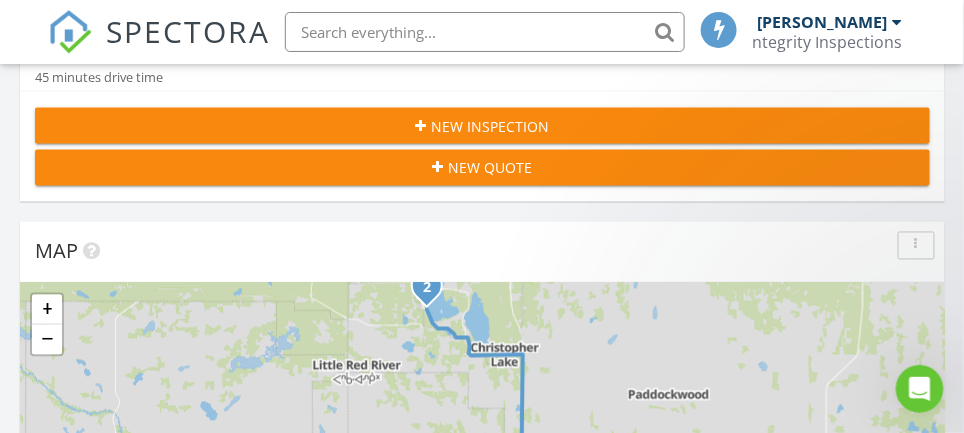 scroll, scrollTop: 0, scrollLeft: 0, axis: both 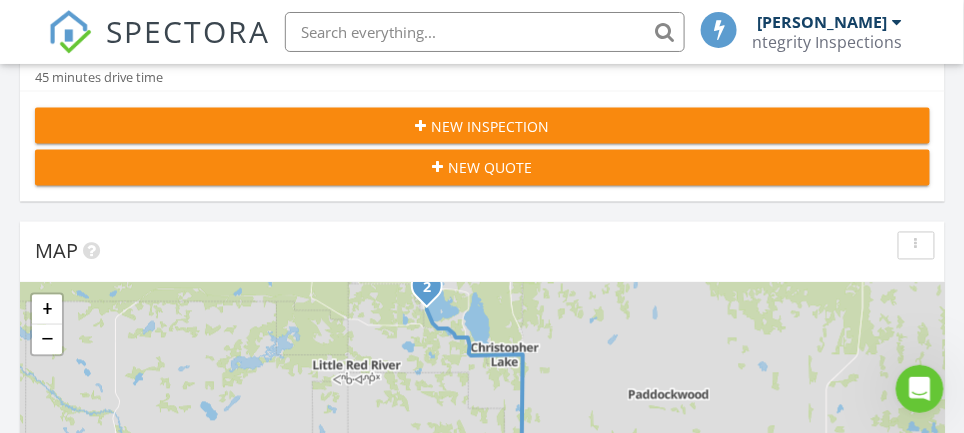 click 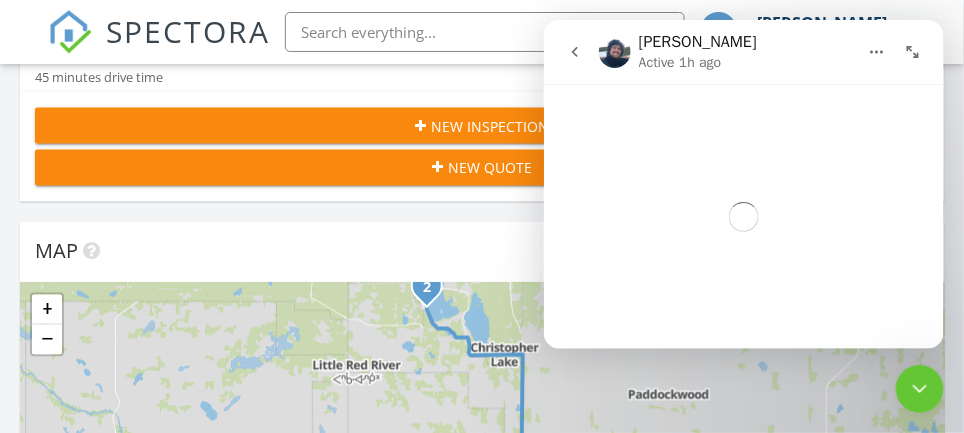 click 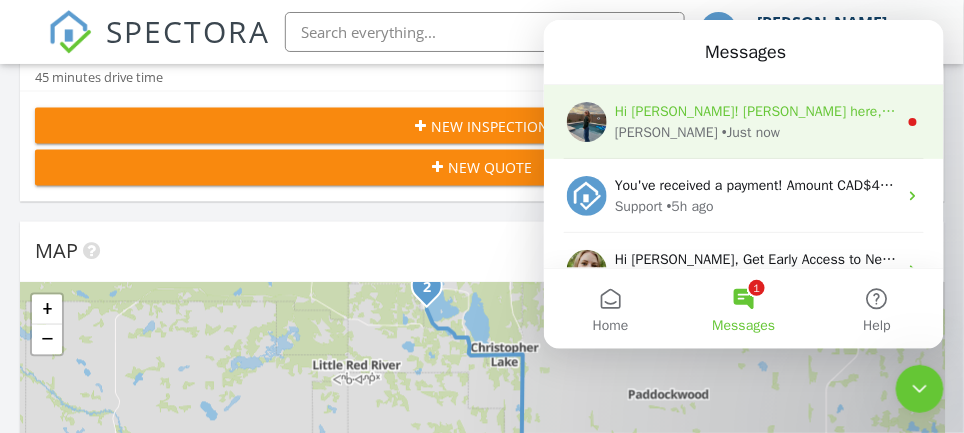 click on "Hi Mark! Lydia here, glad Ryan got you into a good spot here! Was there anything else we could look into/ clarify for ya? Lydia •  Just now" at bounding box center (743, 121) 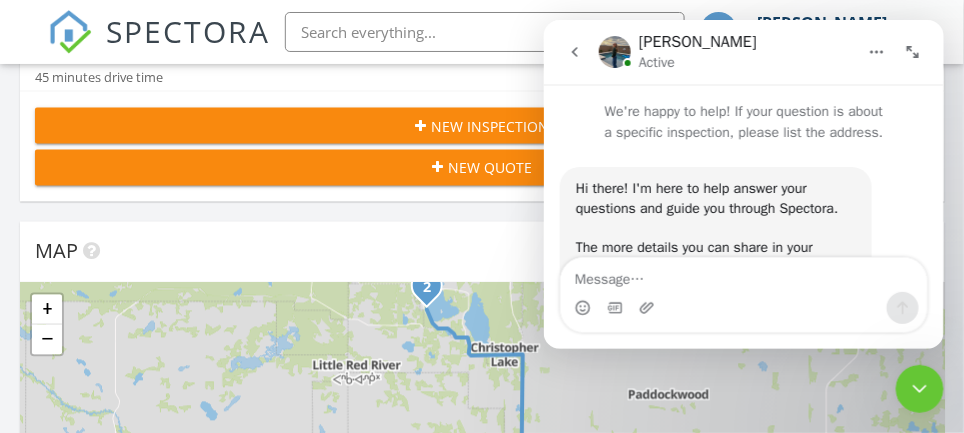 scroll, scrollTop: 3, scrollLeft: 0, axis: vertical 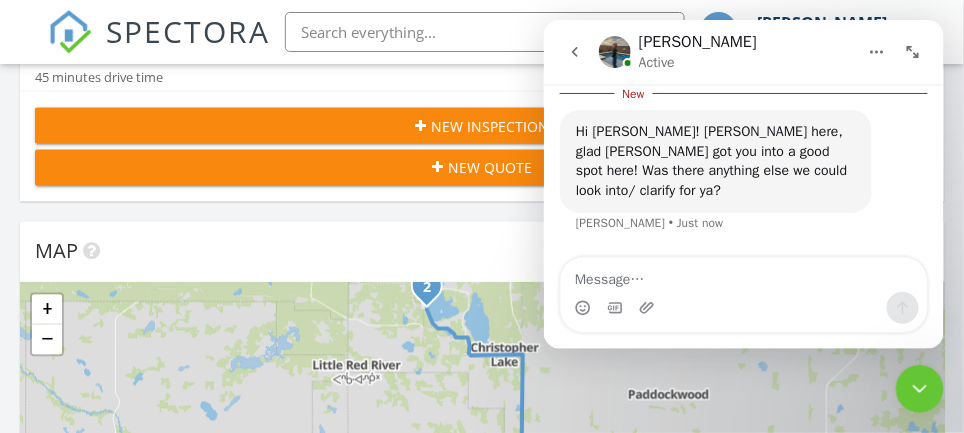 click at bounding box center [743, 274] 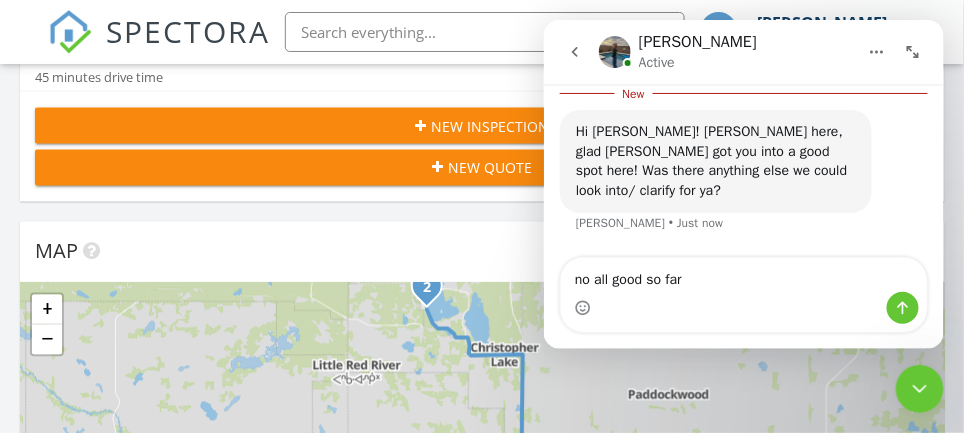 type on "no all good so far" 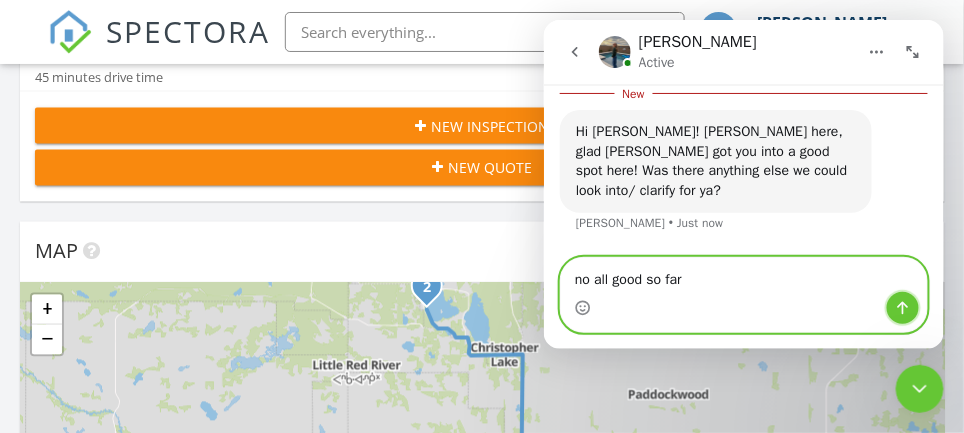 click at bounding box center [902, 307] 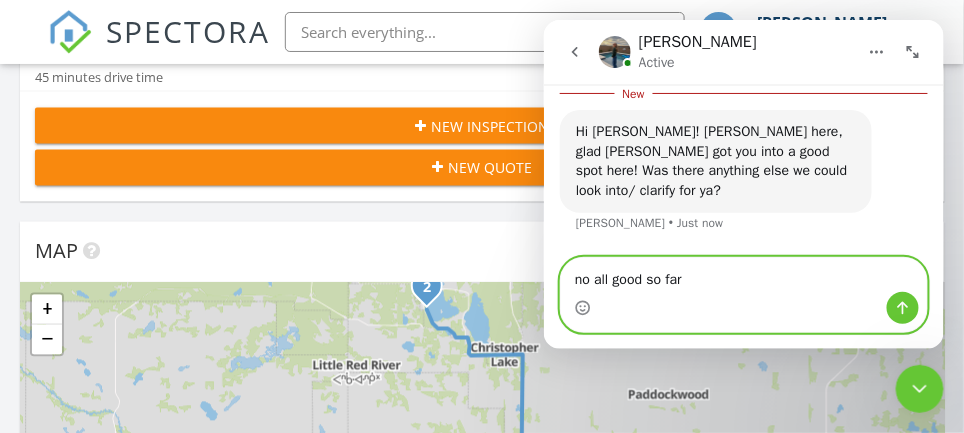 type 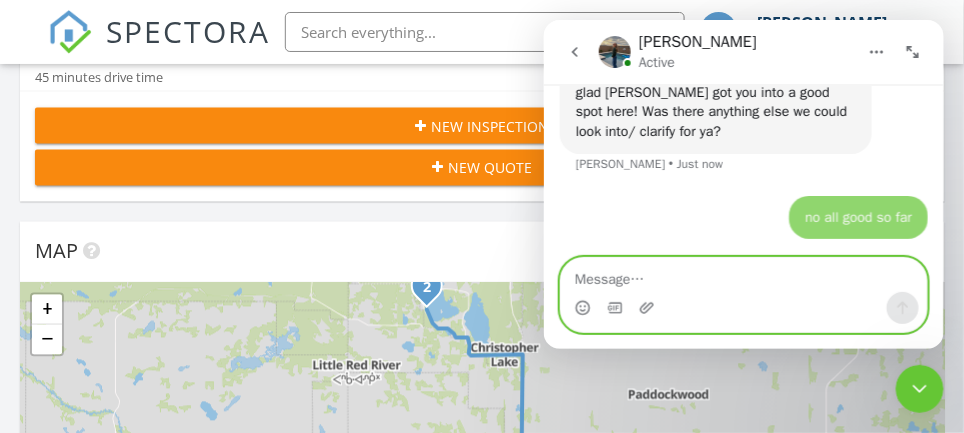 scroll, scrollTop: 6184, scrollLeft: 0, axis: vertical 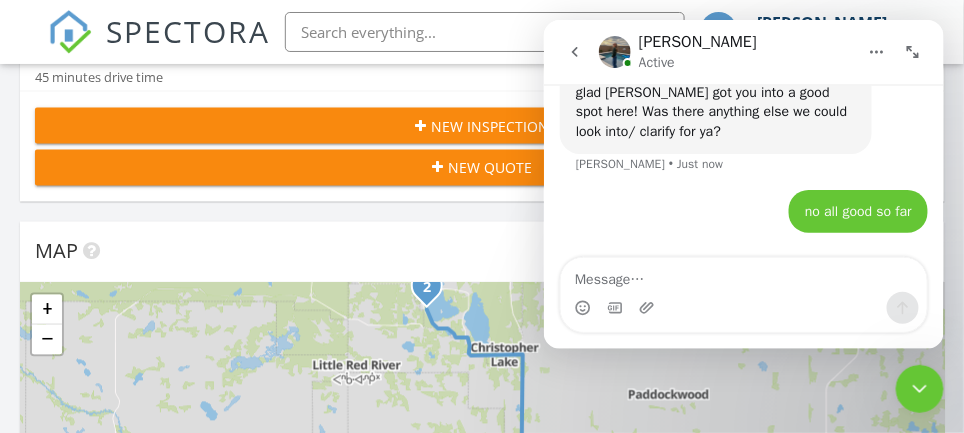 click on "2:30 pm
195 Carwin Park Dr, Christopher Lake, SK S0J 0N0
Mark Tweidt
45 minutes drive time   50.8 kilometers" at bounding box center [482, 15] 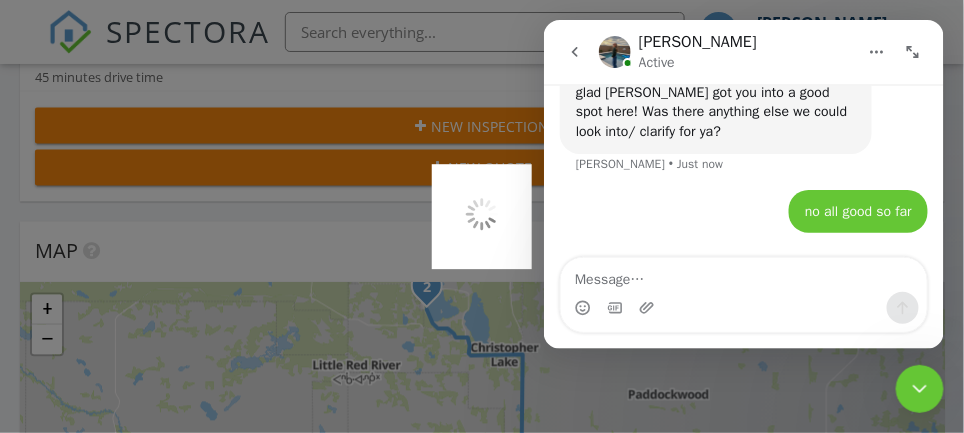 click 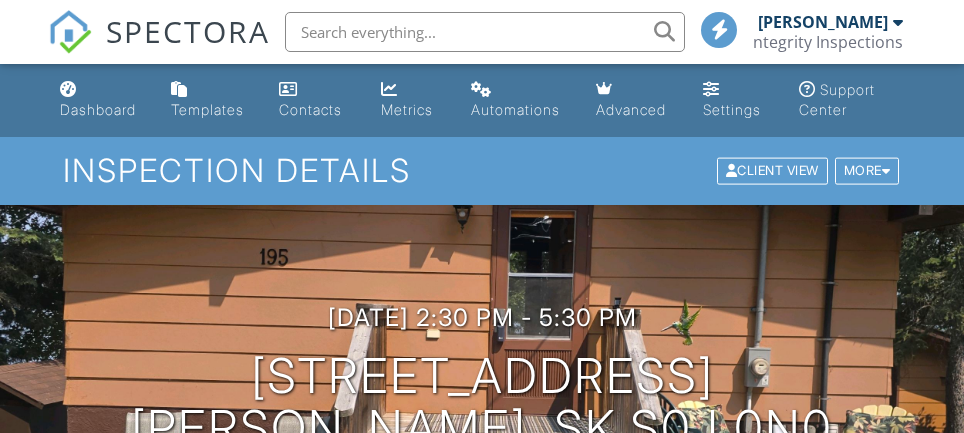scroll, scrollTop: 0, scrollLeft: 0, axis: both 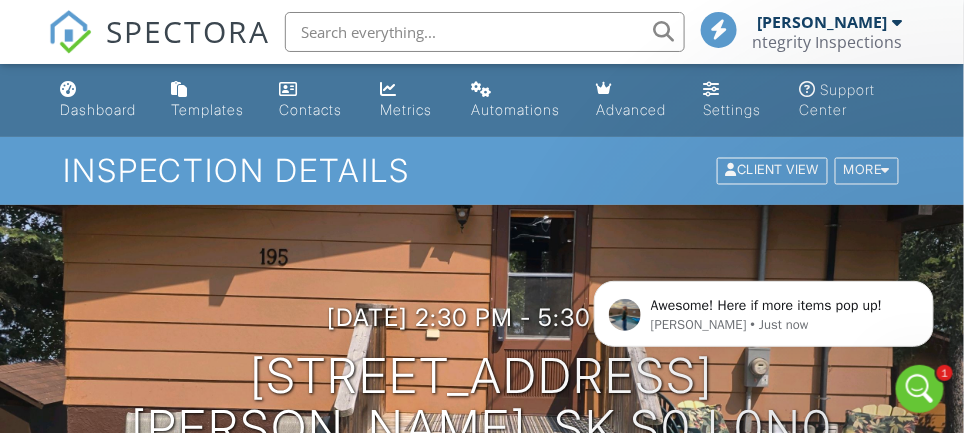 click 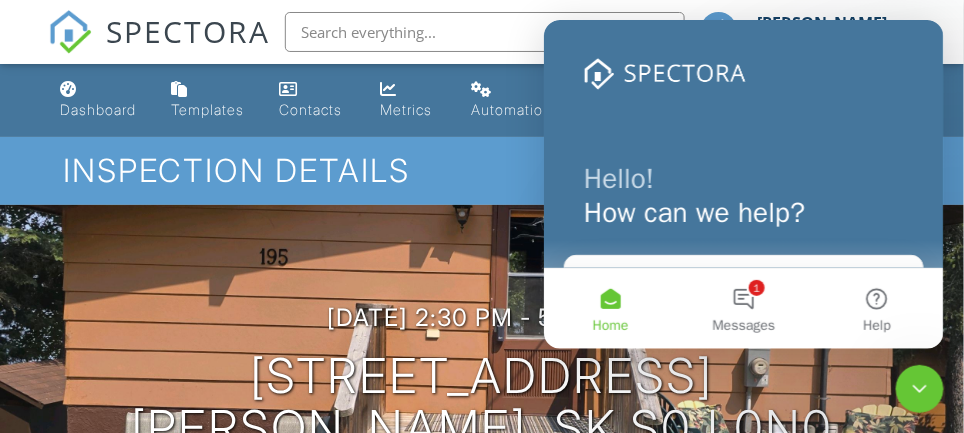 scroll, scrollTop: 0, scrollLeft: 0, axis: both 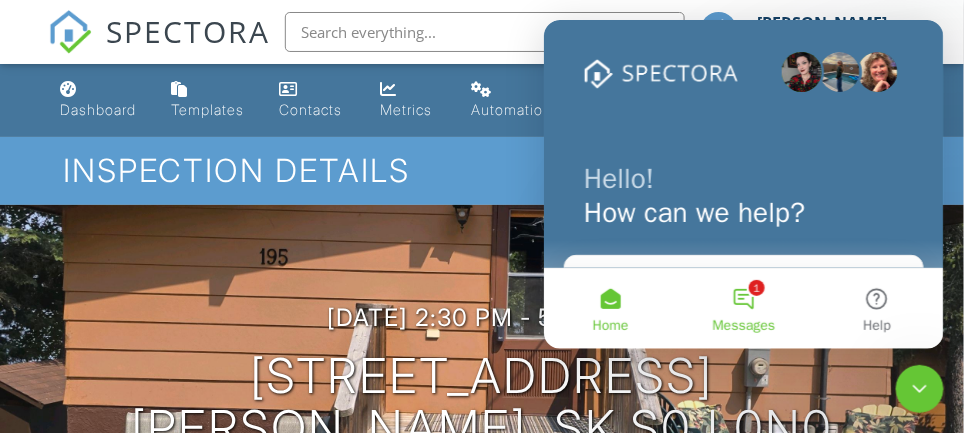 click on "1 Messages" at bounding box center (742, 308) 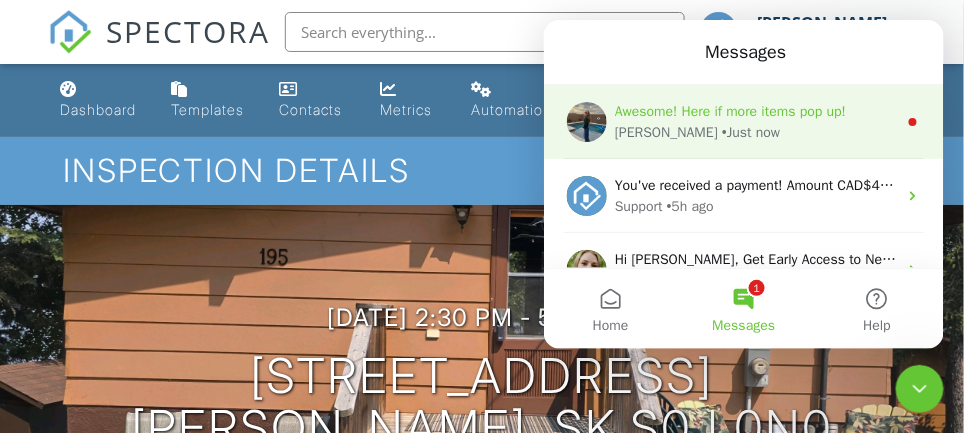 click on "[PERSON_NAME] •  Just now" at bounding box center (755, 131) 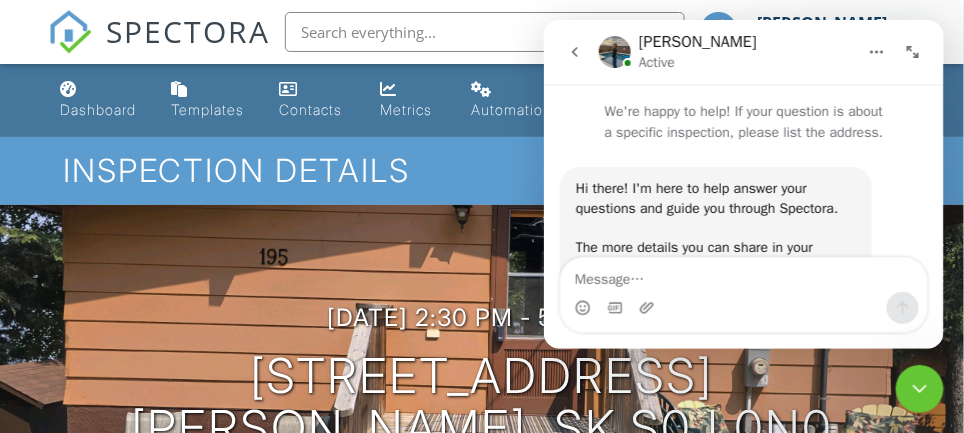 scroll, scrollTop: 2, scrollLeft: 0, axis: vertical 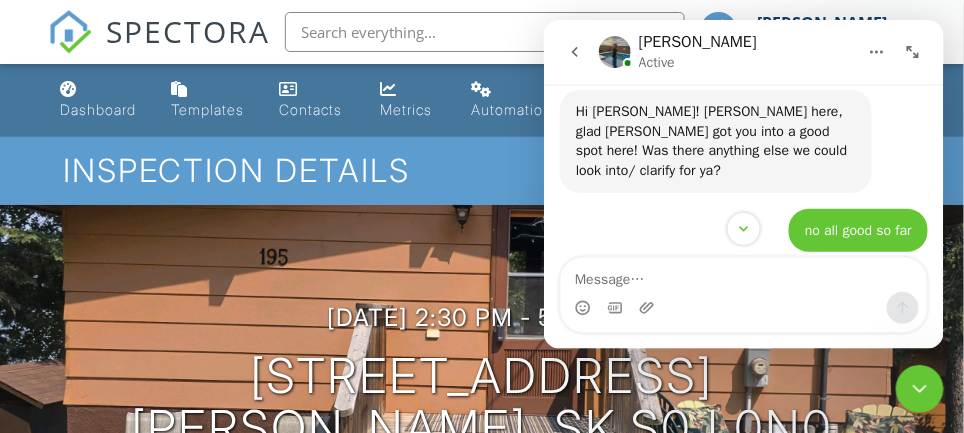 click 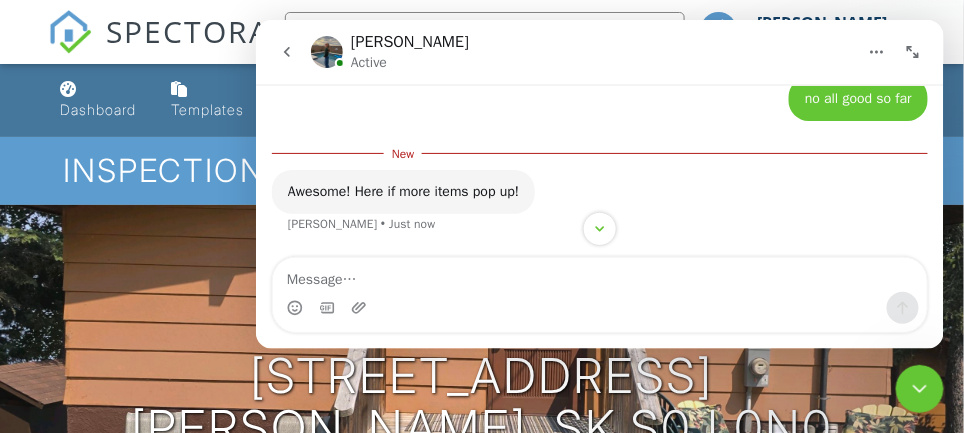 scroll, scrollTop: 5078, scrollLeft: 0, axis: vertical 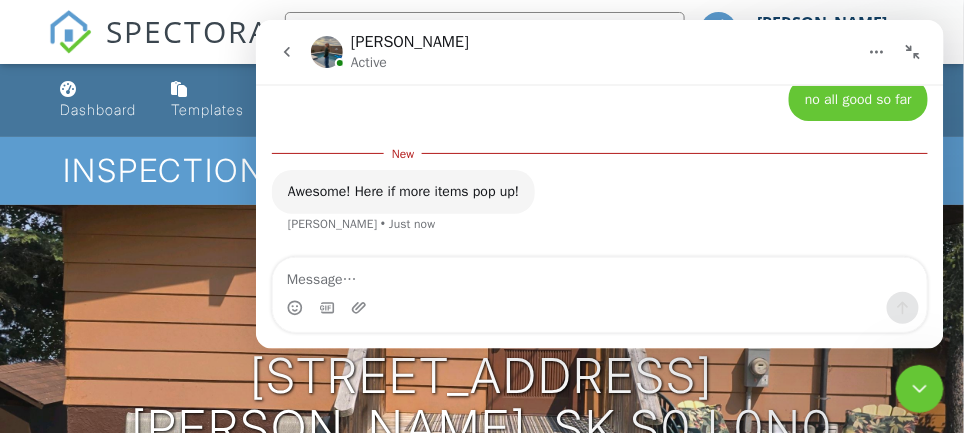 click at bounding box center (919, 388) 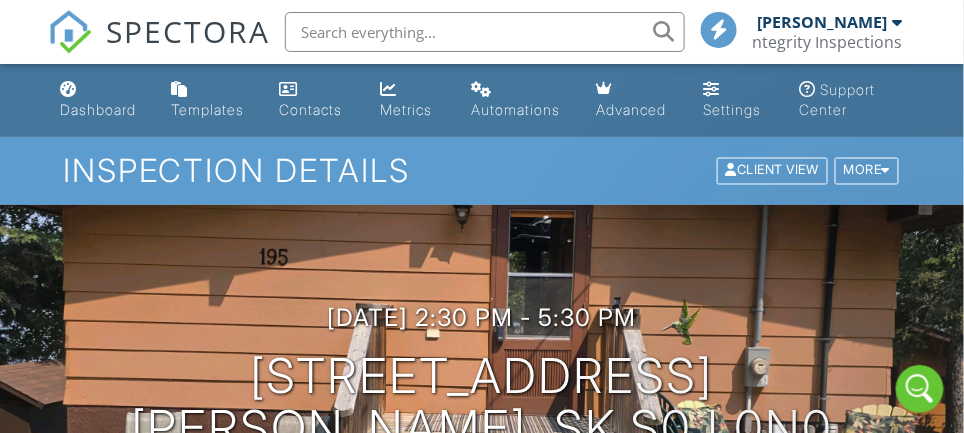 scroll, scrollTop: 0, scrollLeft: 0, axis: both 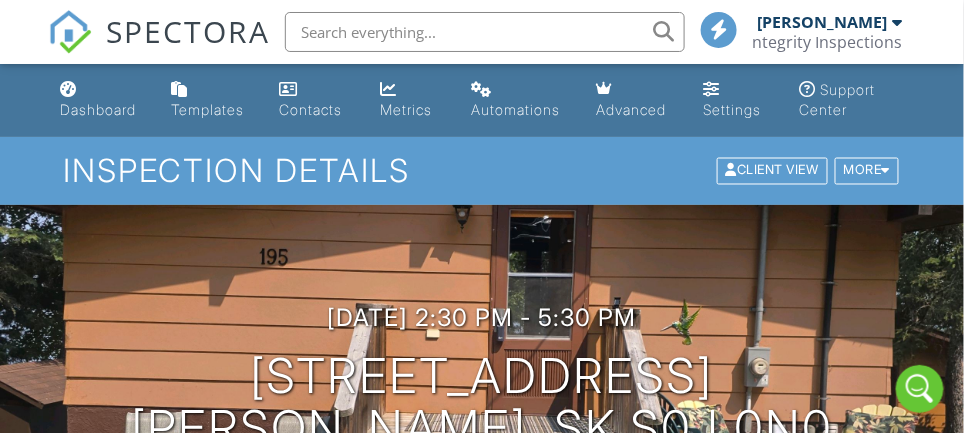 click at bounding box center (919, 388) 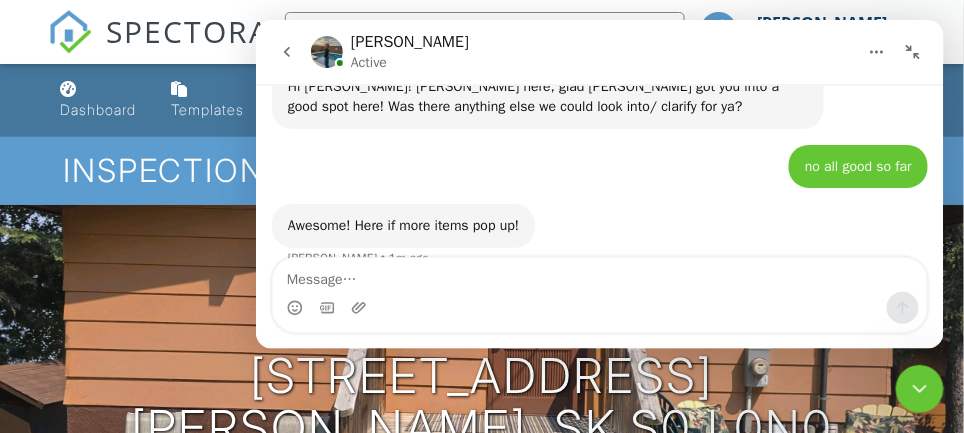scroll, scrollTop: 5045, scrollLeft: 0, axis: vertical 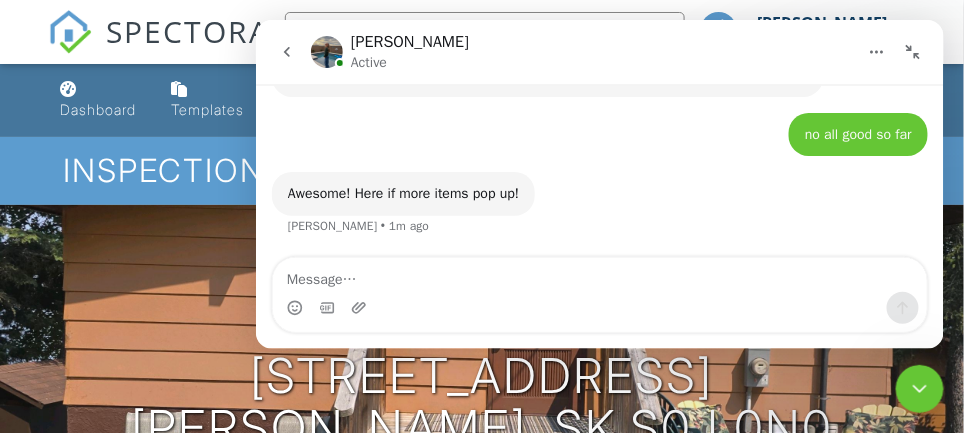click 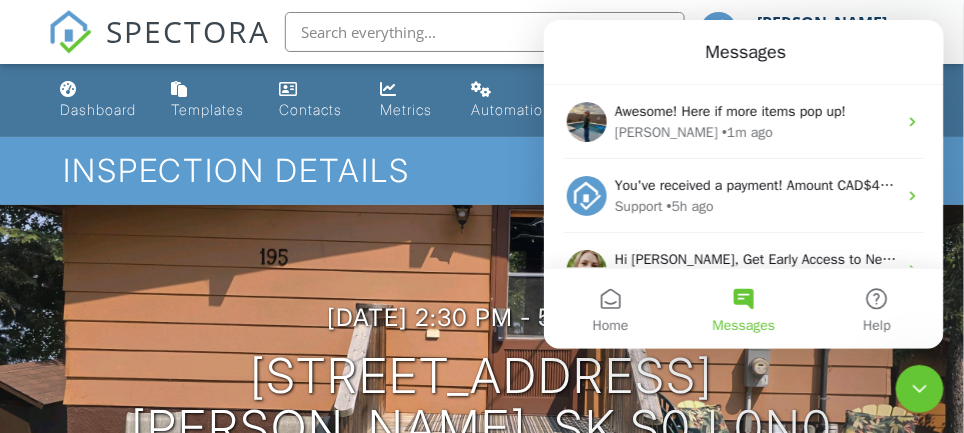 scroll, scrollTop: 451, scrollLeft: 0, axis: vertical 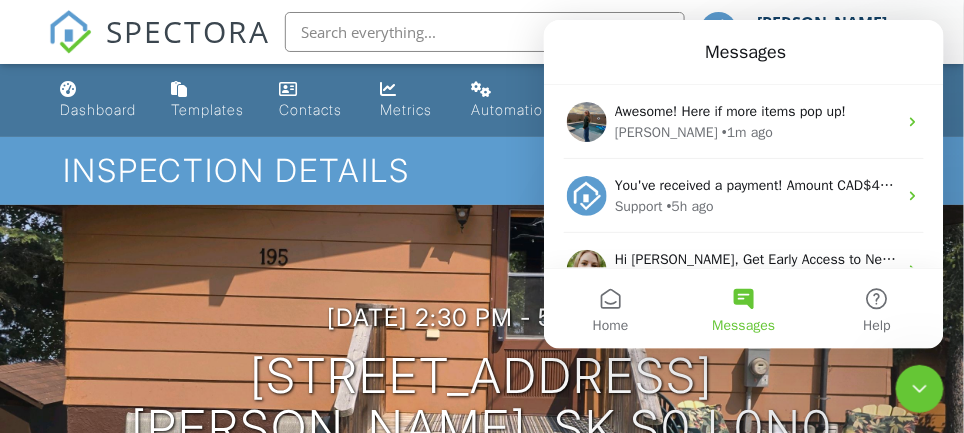 click at bounding box center [919, 388] 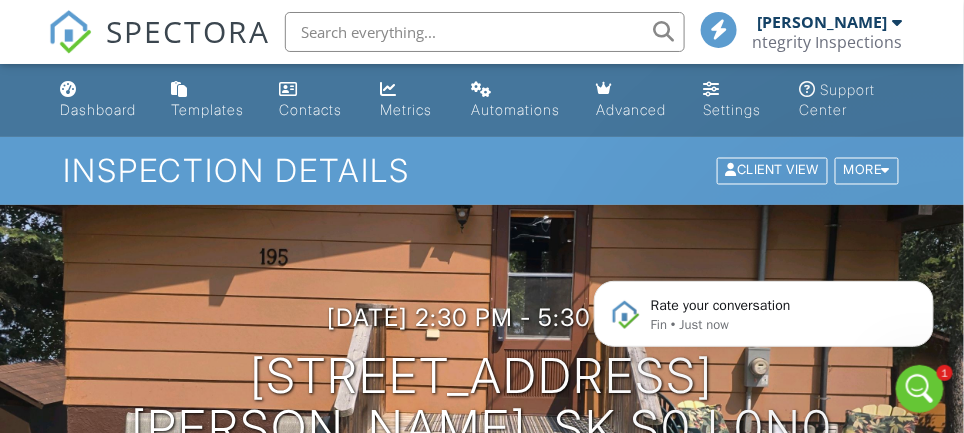 scroll, scrollTop: 0, scrollLeft: 0, axis: both 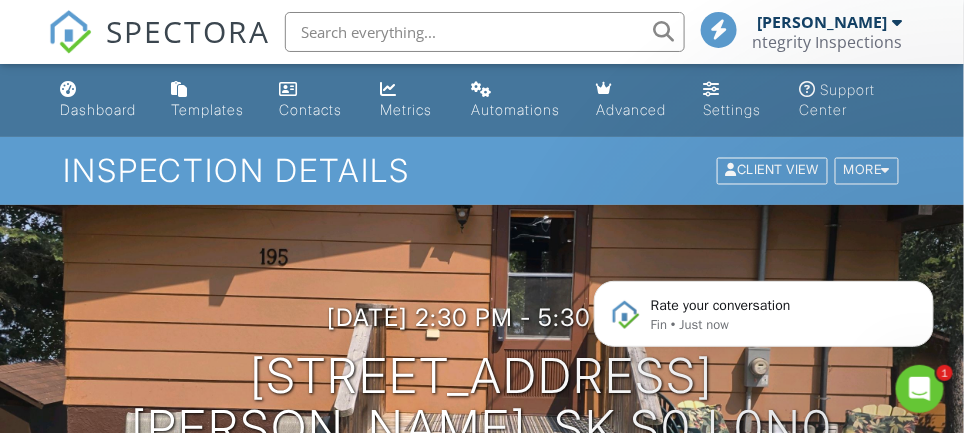 click at bounding box center (919, 388) 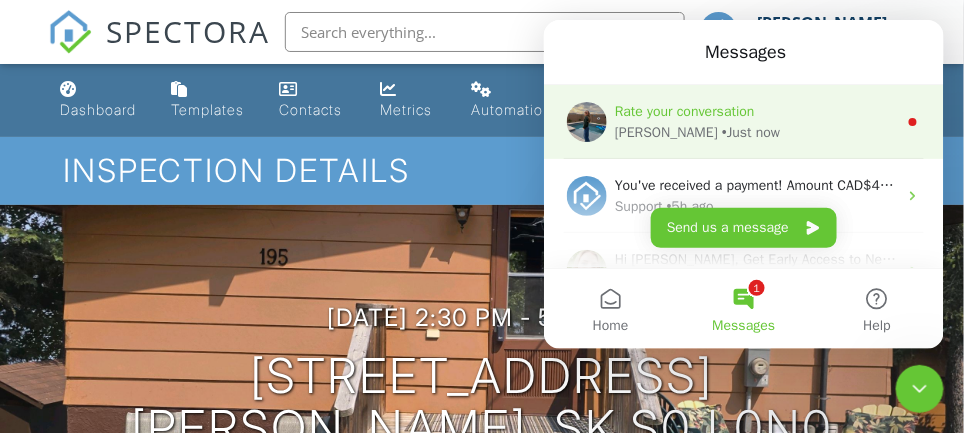 click on "Rate your conversation [PERSON_NAME] •  Just now" at bounding box center (743, 121) 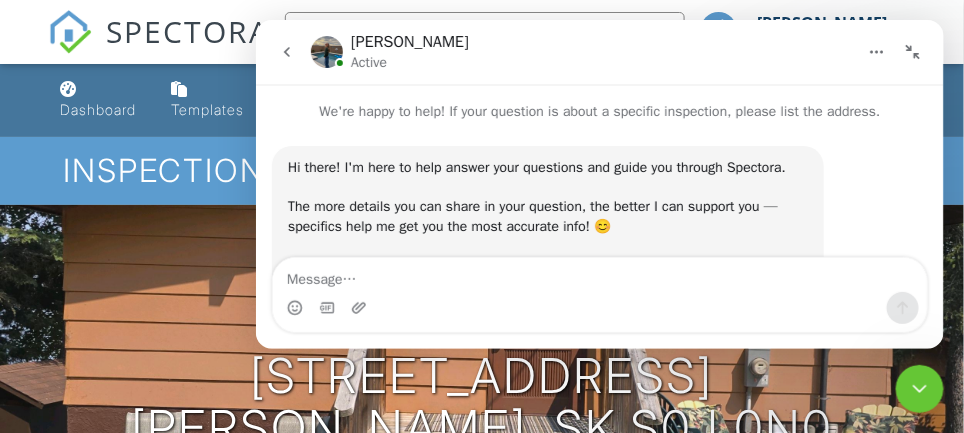 scroll, scrollTop: 3, scrollLeft: 0, axis: vertical 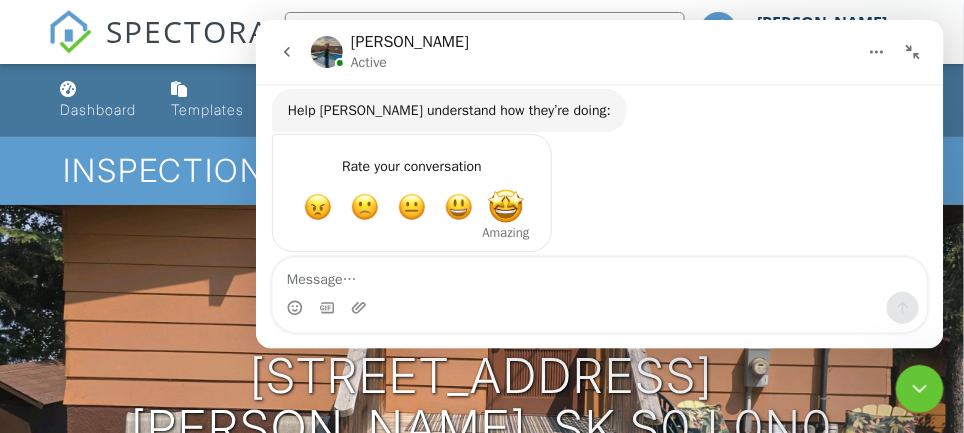 click at bounding box center [505, 206] 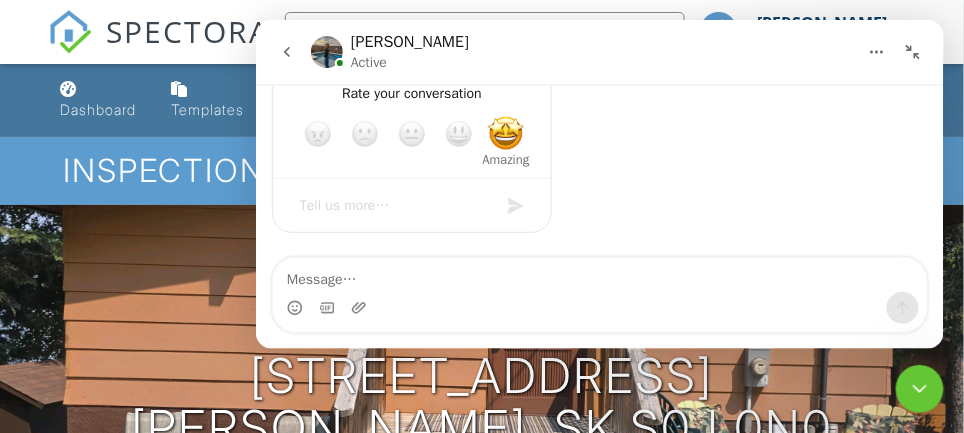 scroll, scrollTop: 5196, scrollLeft: 0, axis: vertical 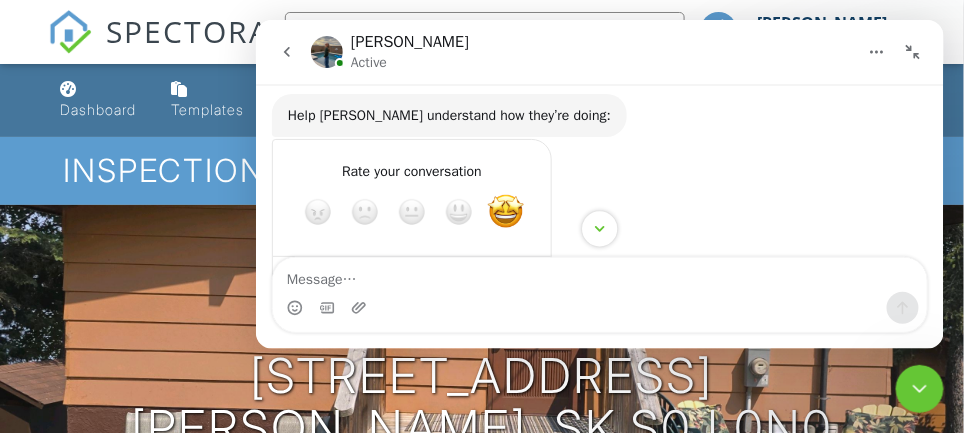 click 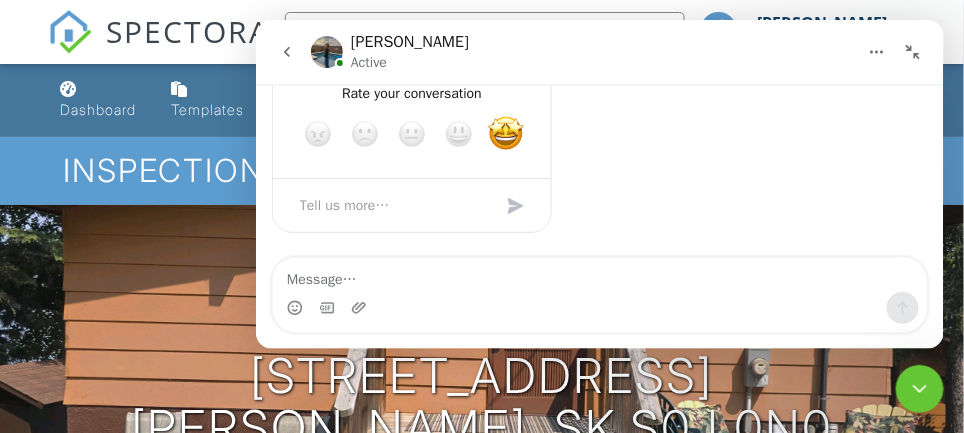 scroll, scrollTop: 5290, scrollLeft: 0, axis: vertical 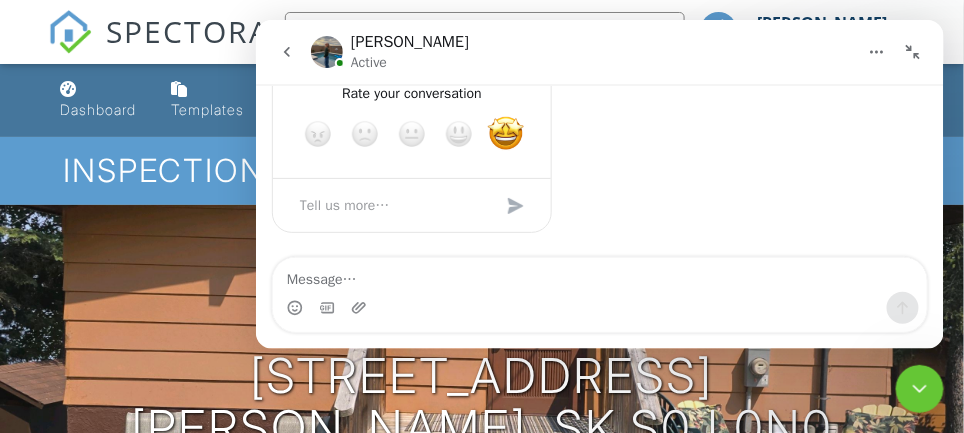 click at bounding box center [515, 205] 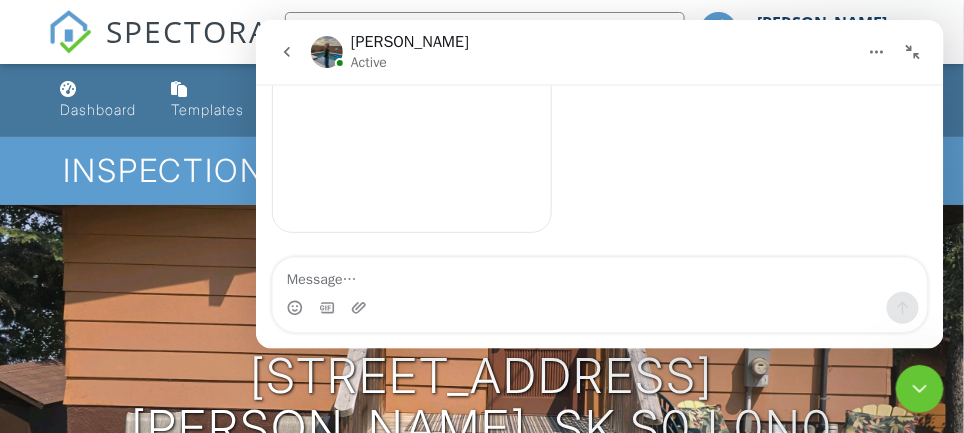 scroll, scrollTop: 5212, scrollLeft: 0, axis: vertical 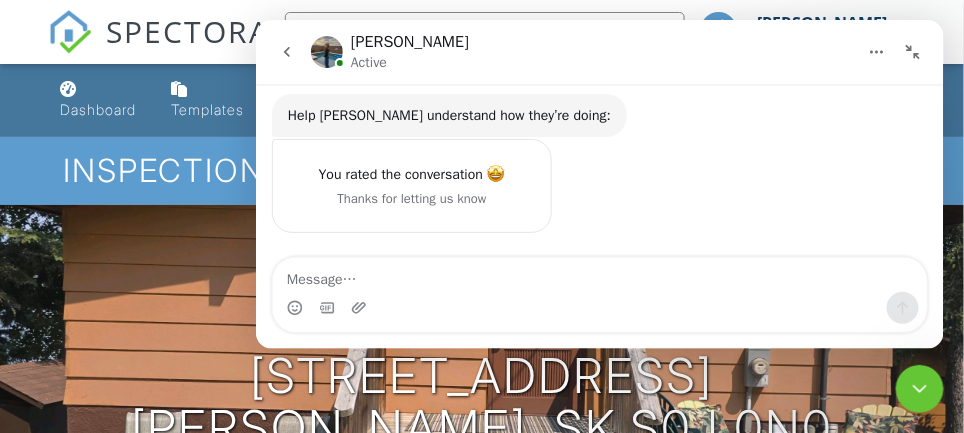 click 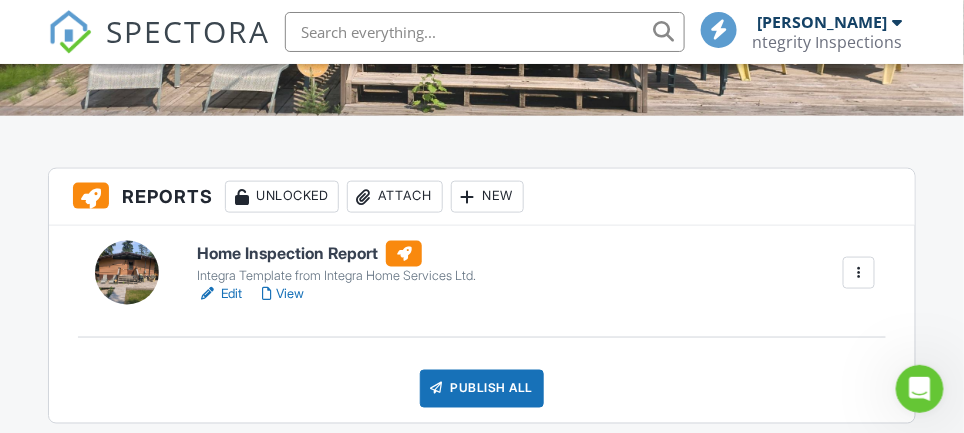 scroll, scrollTop: 478, scrollLeft: 0, axis: vertical 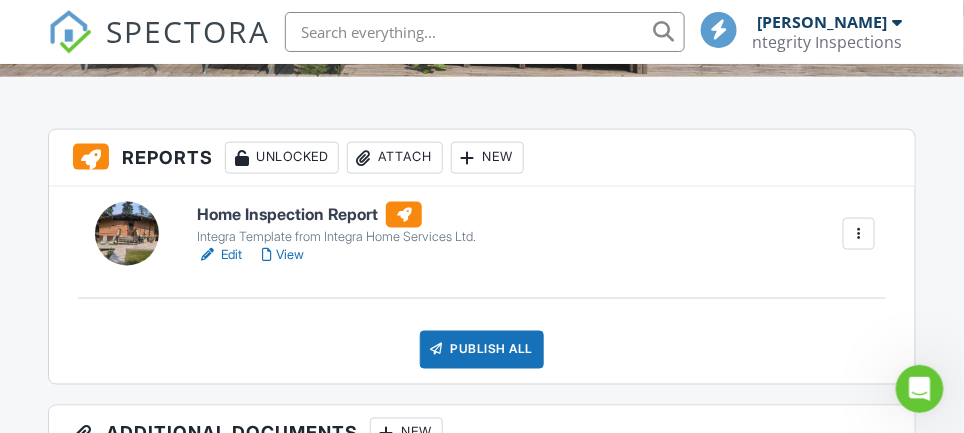 click on "View" at bounding box center [283, 255] 